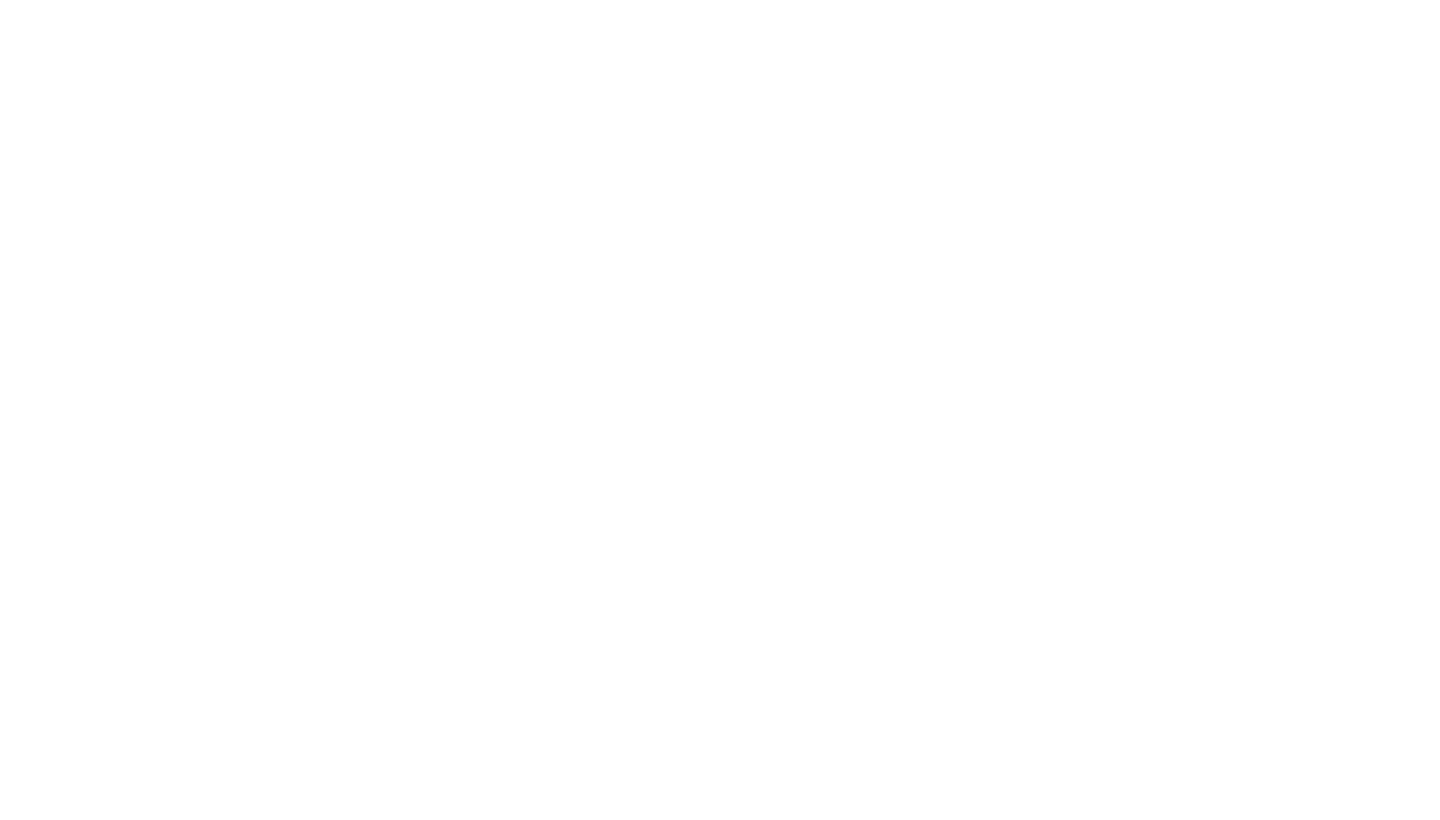 scroll, scrollTop: 0, scrollLeft: 0, axis: both 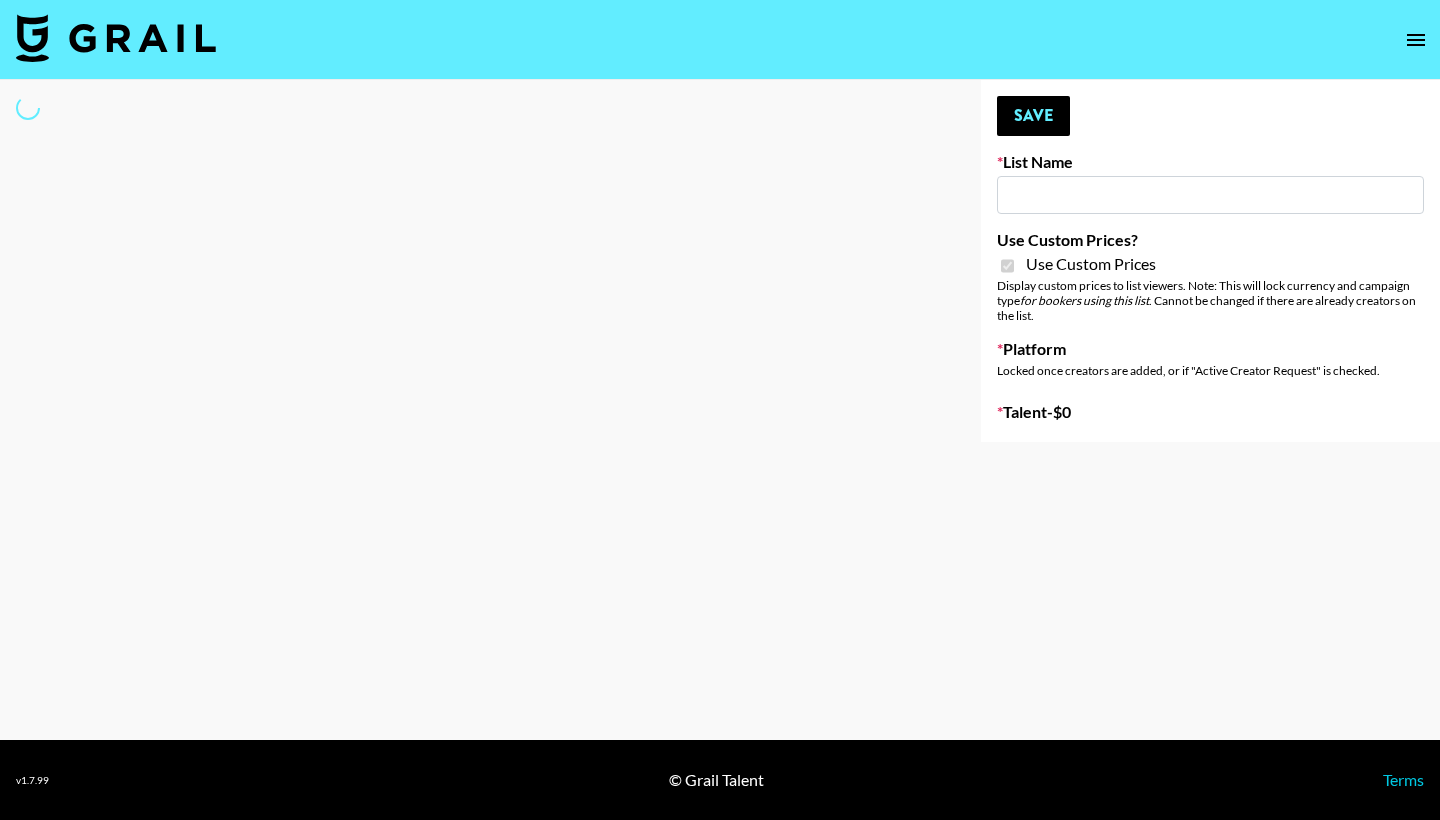 type on "Pretty Up App" 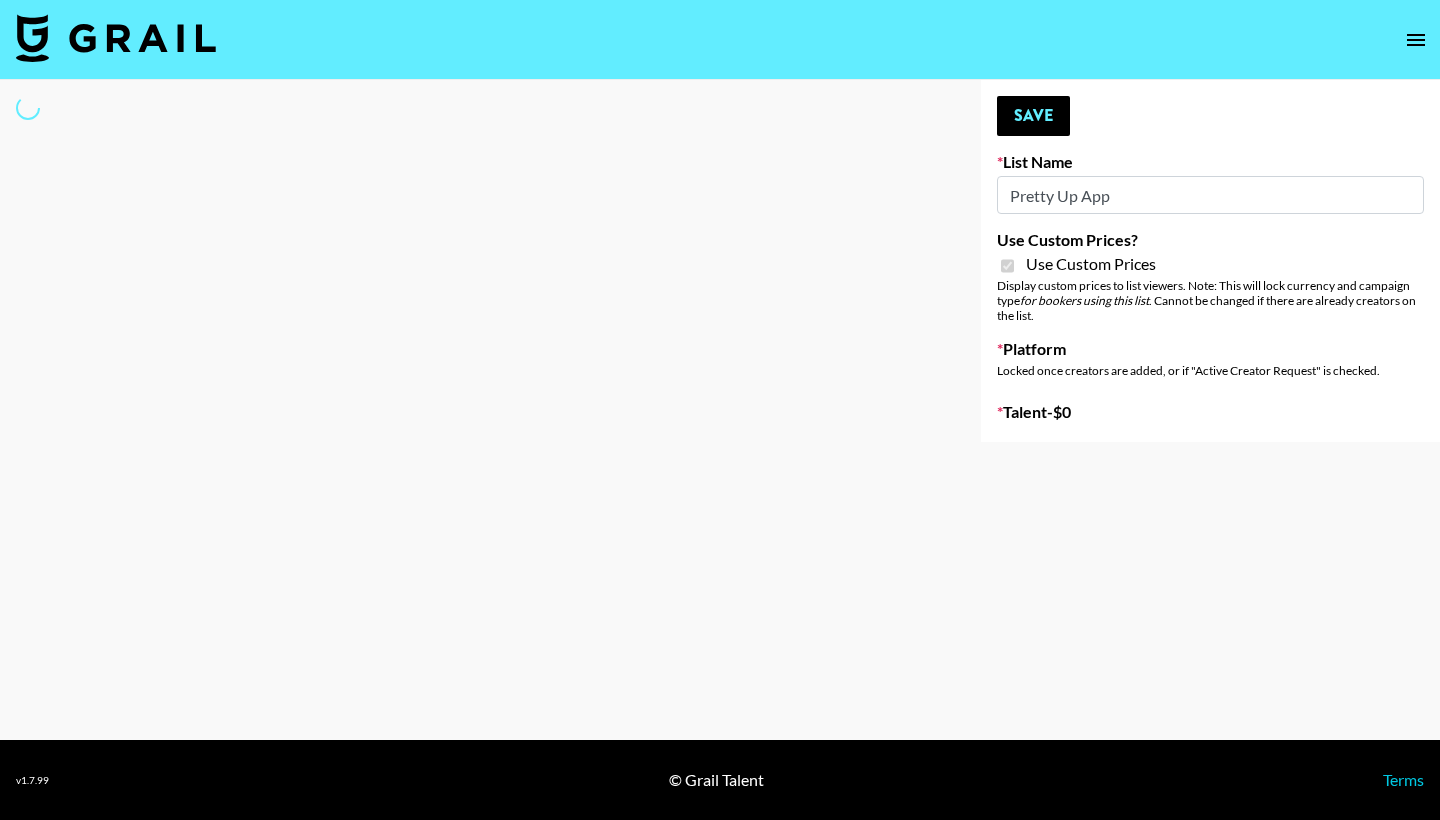 select on "Brand" 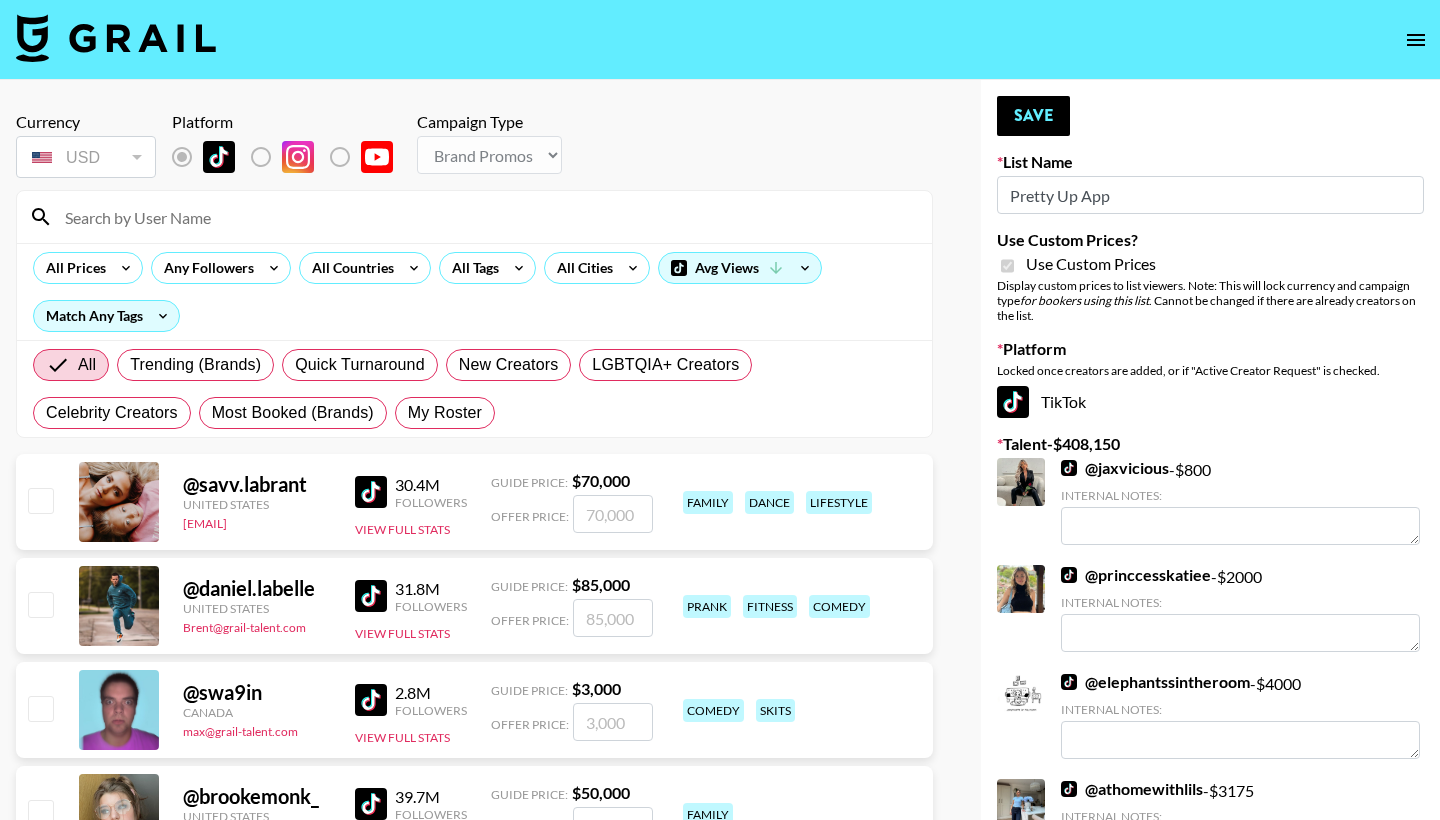 click at bounding box center (486, 217) 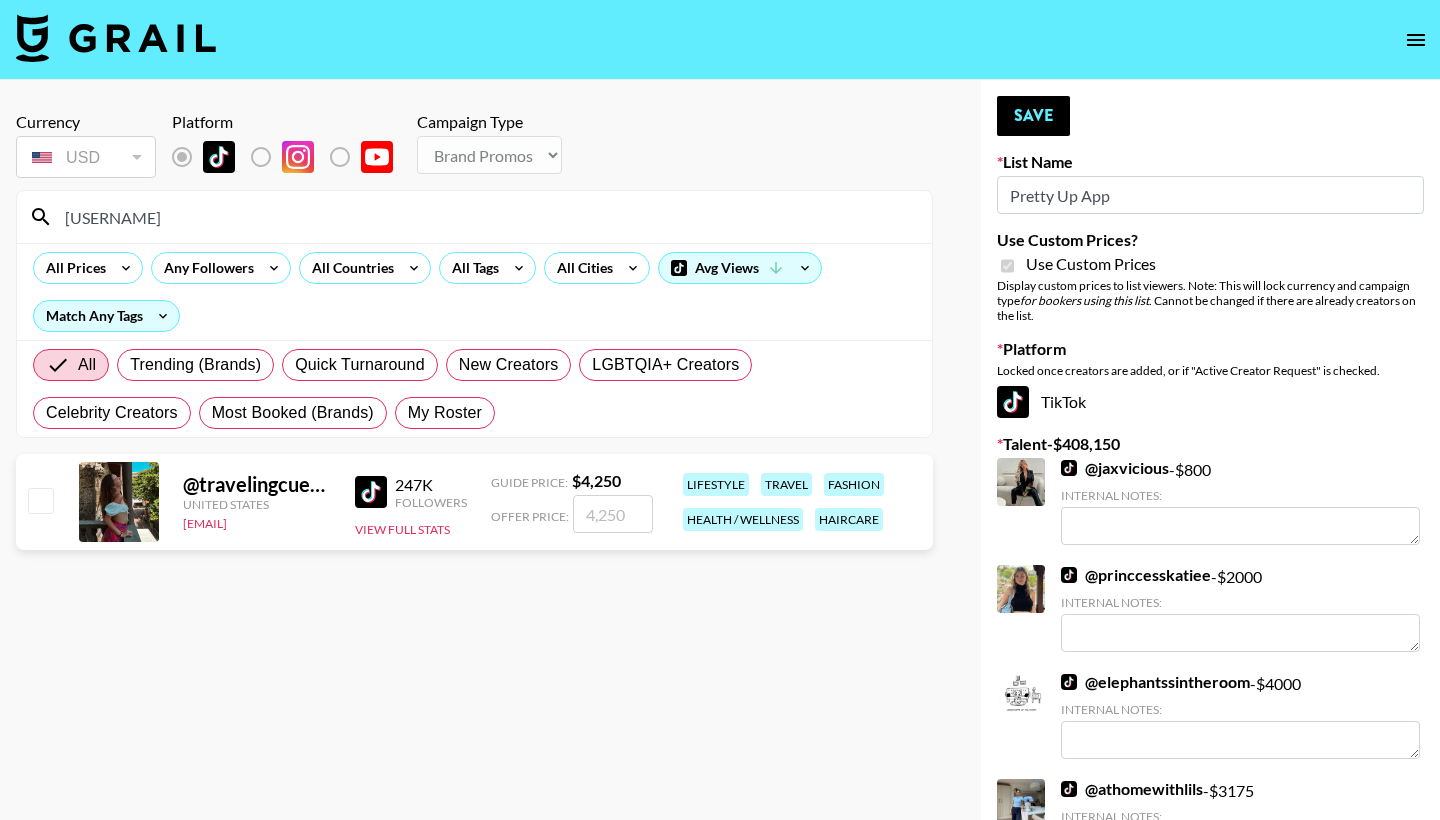 drag, startPoint x: 649, startPoint y: 214, endPoint x: 387, endPoint y: 392, distance: 316.74594 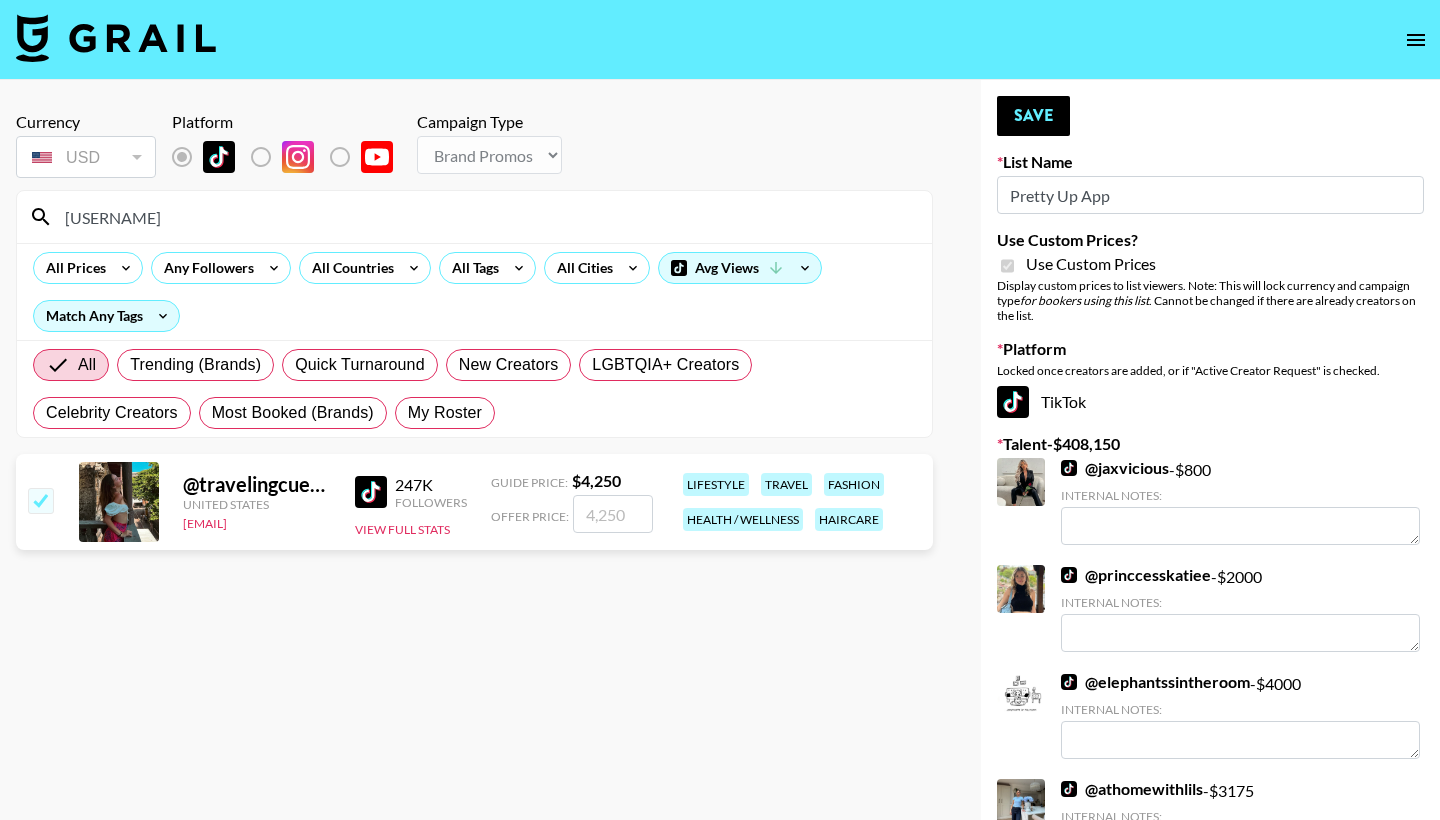 checkbox on "true" 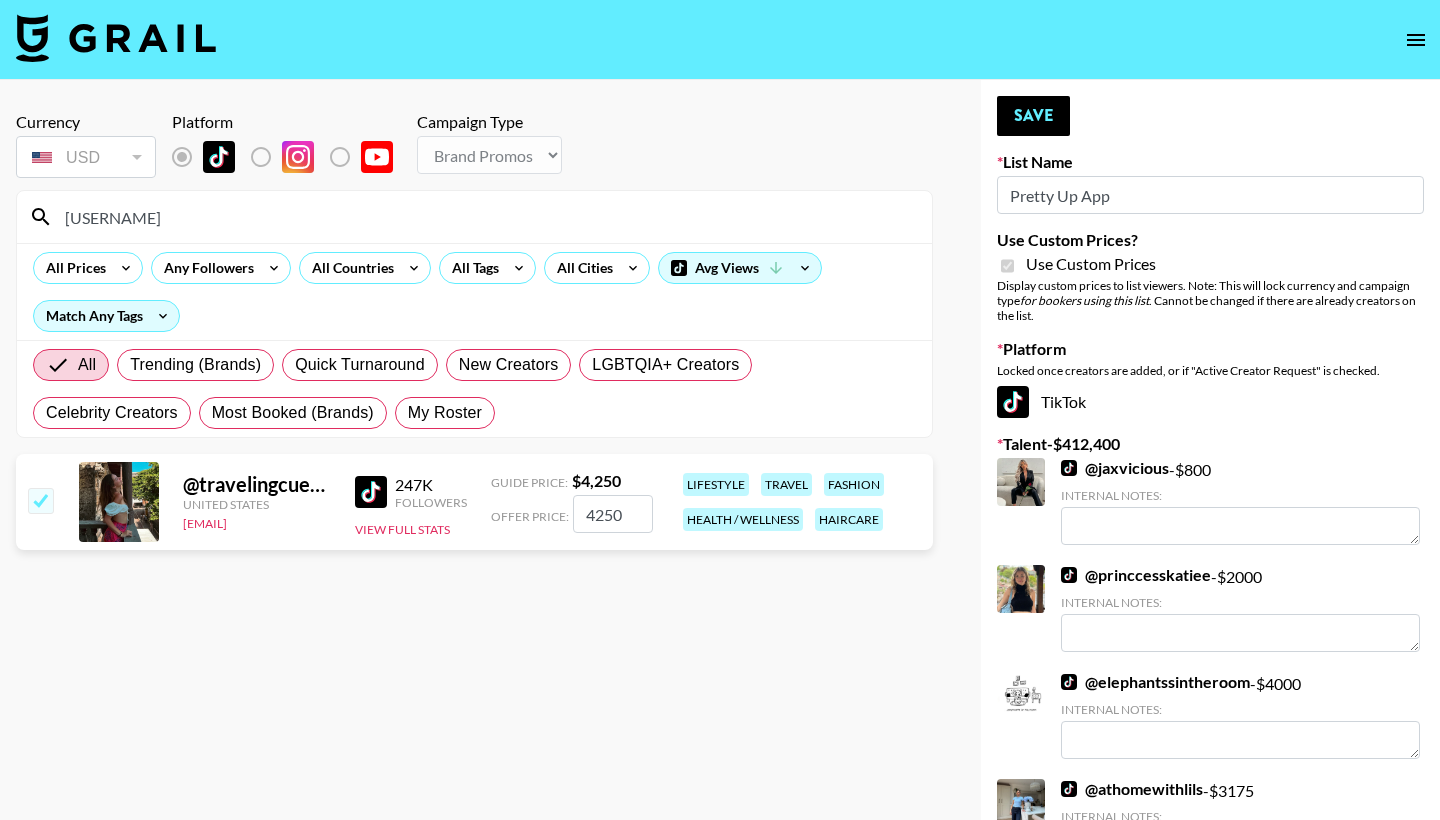 scroll, scrollTop: 0, scrollLeft: 0, axis: both 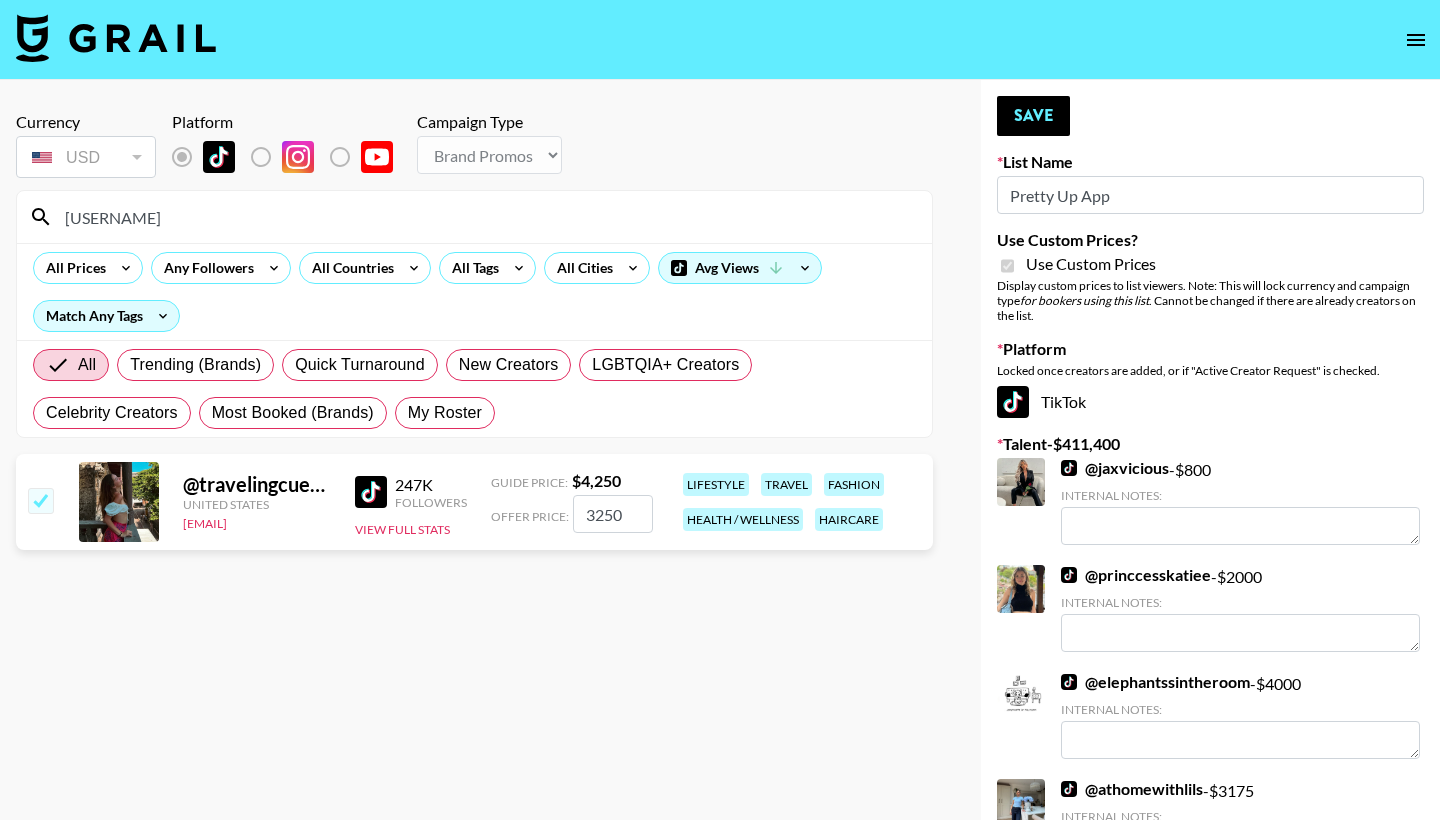drag, startPoint x: 617, startPoint y: 519, endPoint x: 556, endPoint y: 518, distance: 61.008198 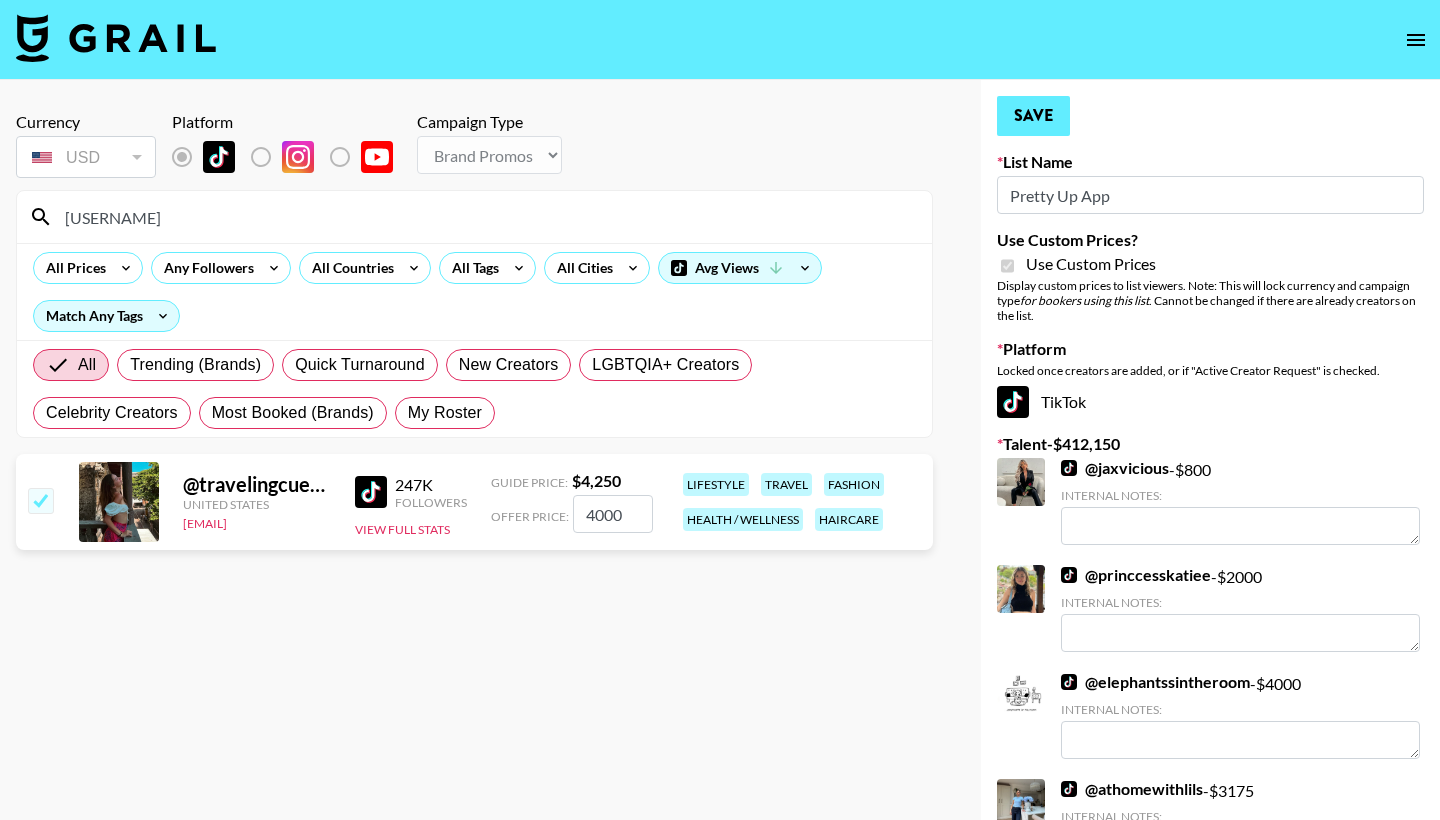 type on "4000" 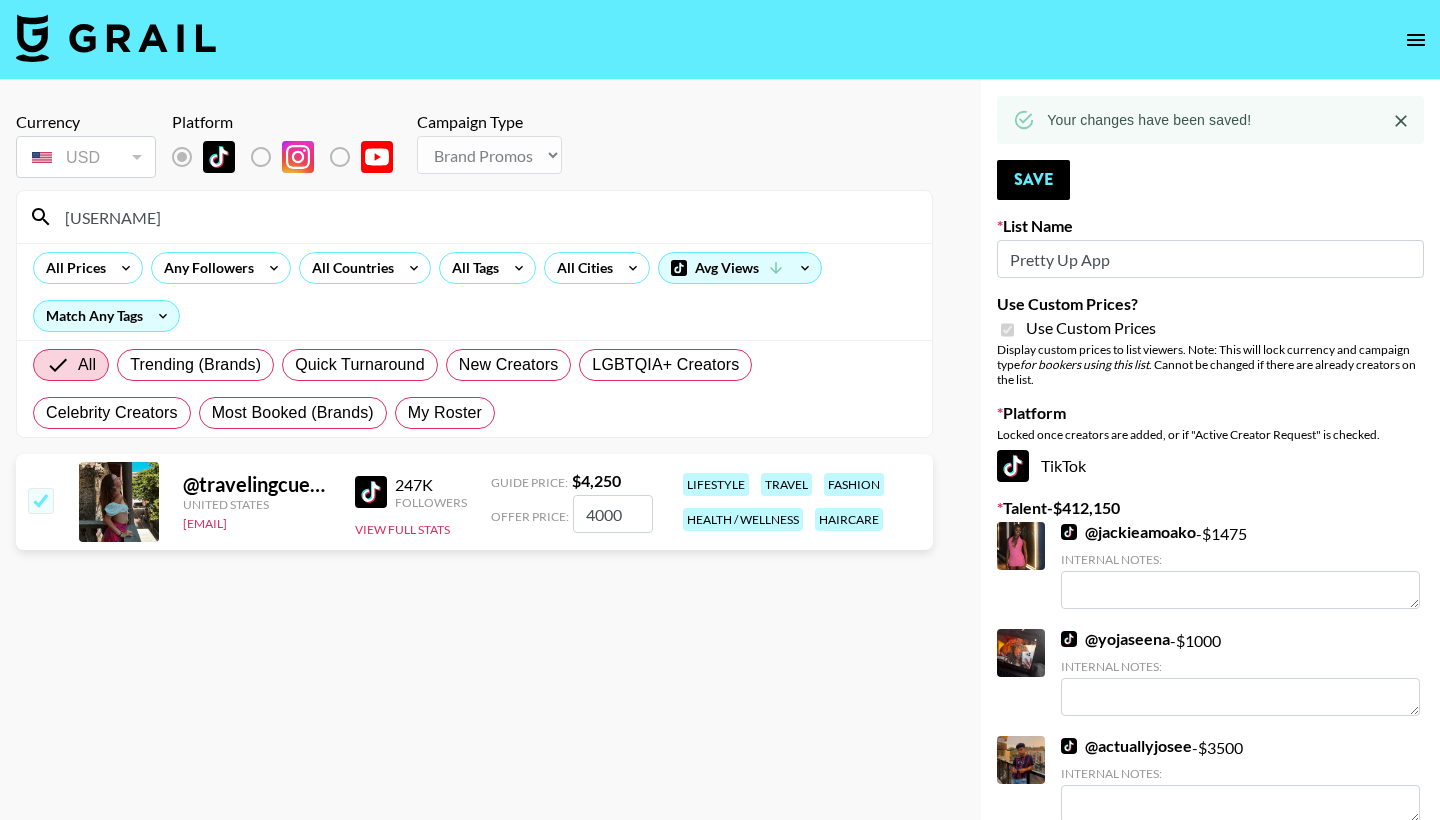 click on "[USERNAME]" at bounding box center [486, 217] 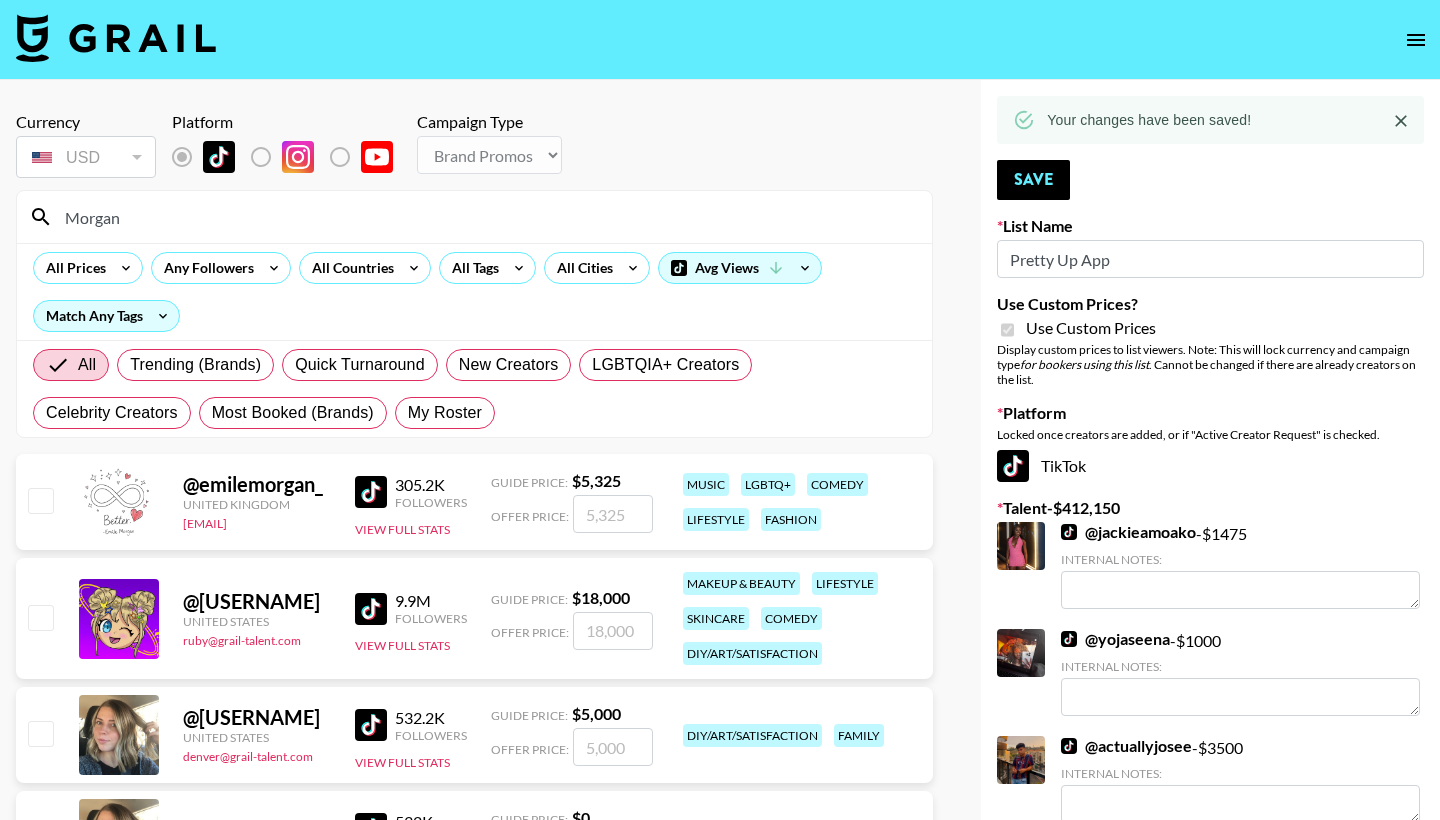 click on "Morgan" at bounding box center (486, 217) 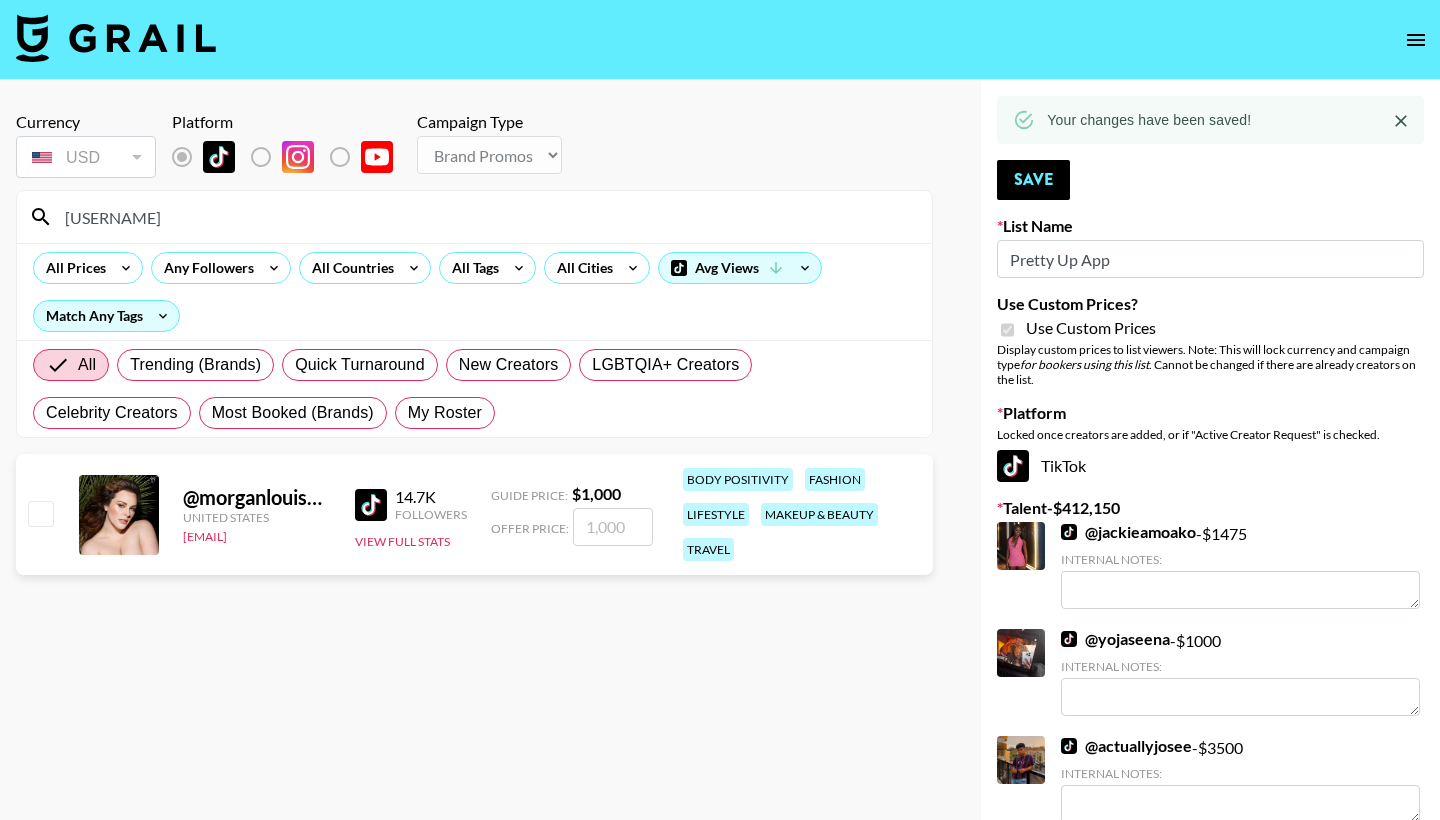 type on "[USERNAME]" 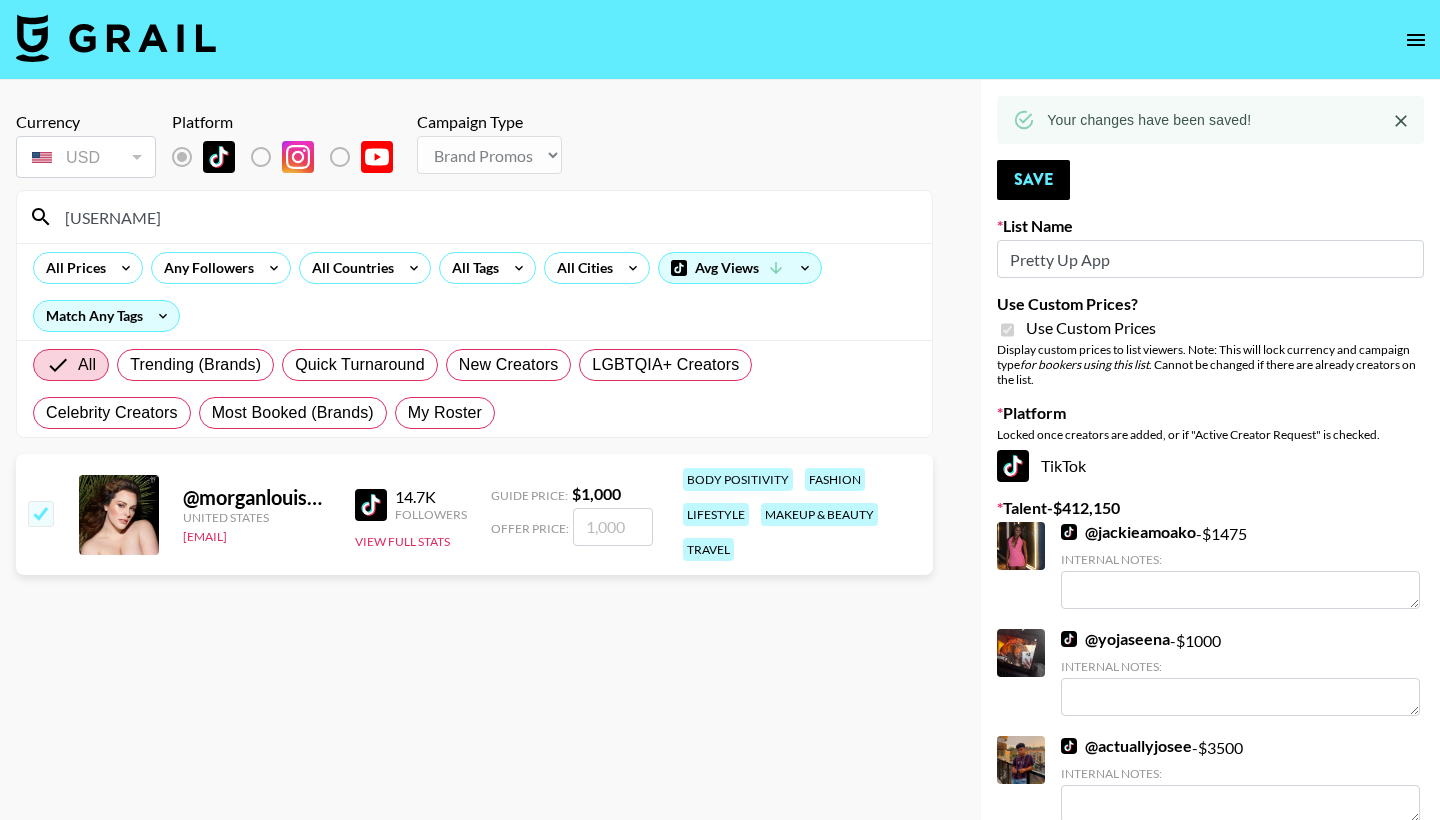 checkbox on "true" 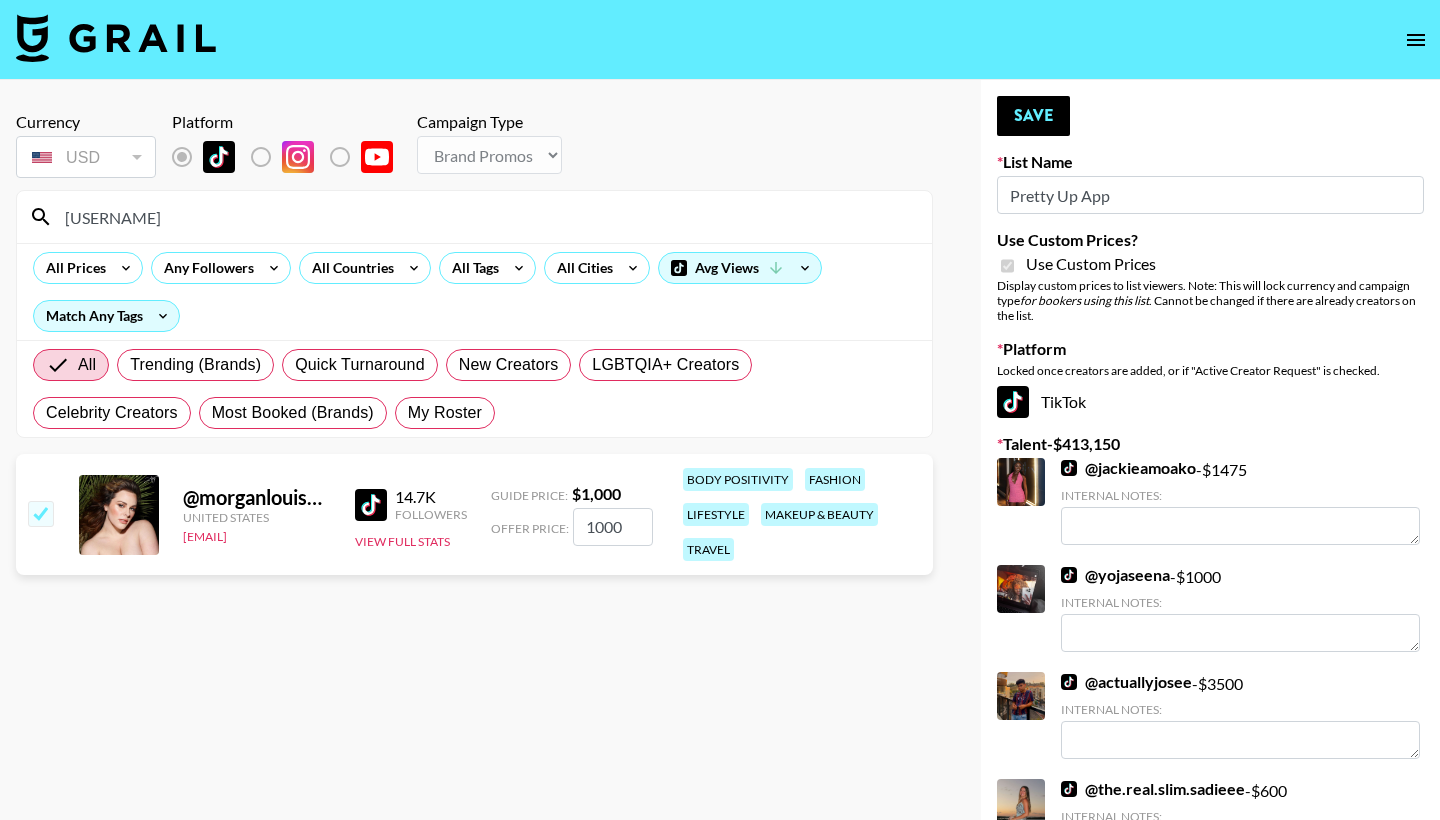 click on "1000" at bounding box center (613, 527) 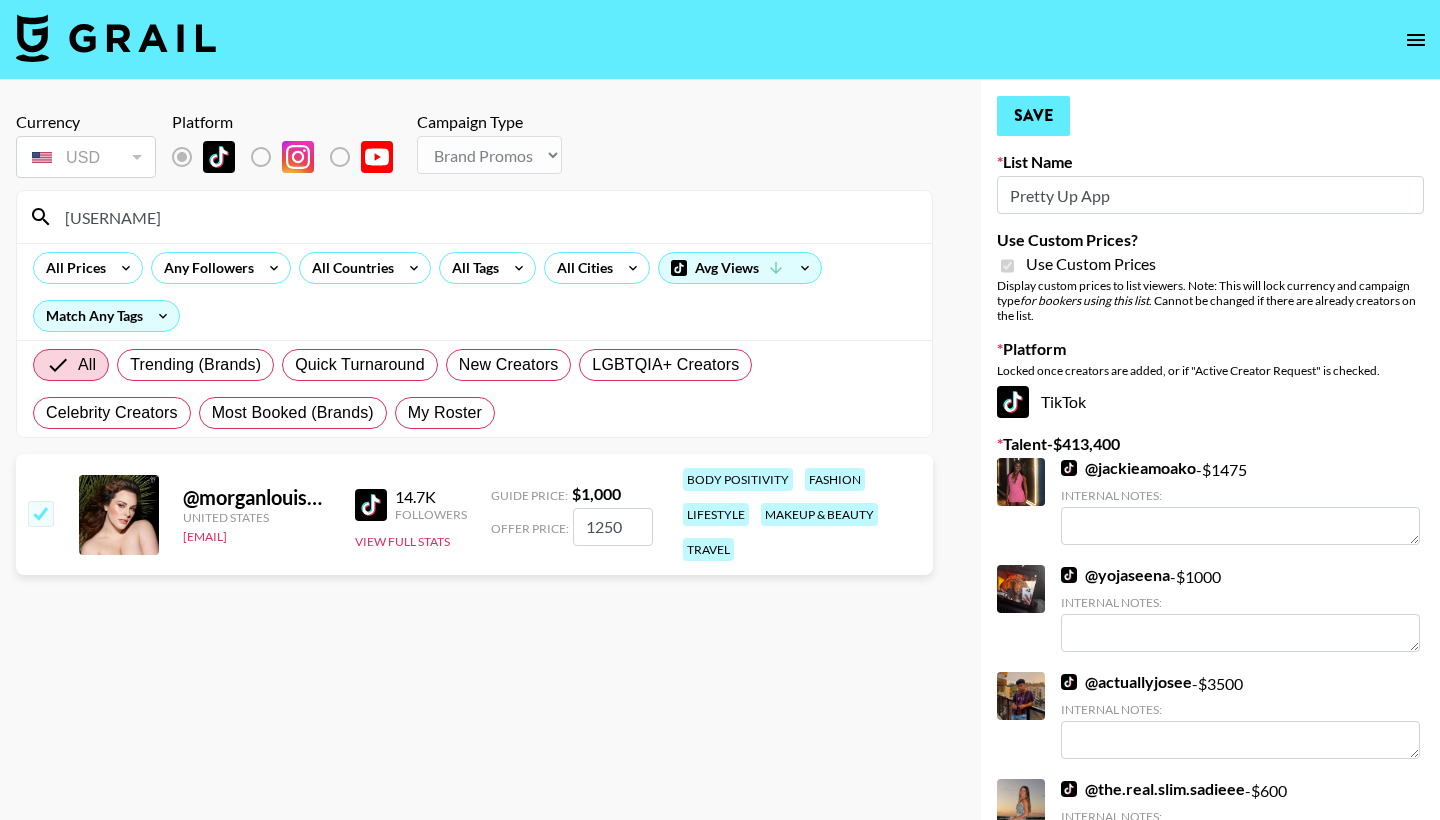 type on "1250" 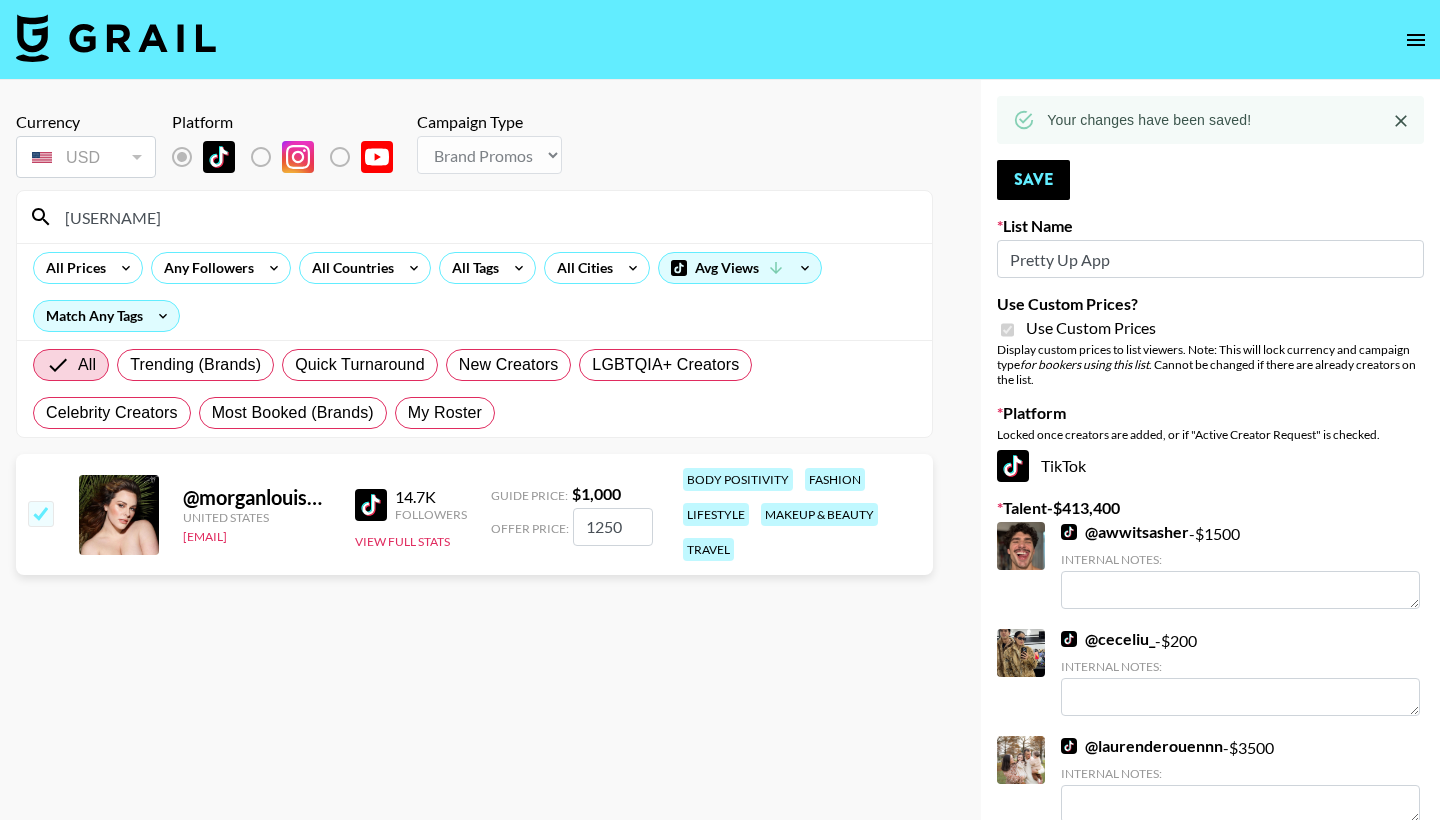 drag, startPoint x: 169, startPoint y: 218, endPoint x: 60, endPoint y: 211, distance: 109.22454 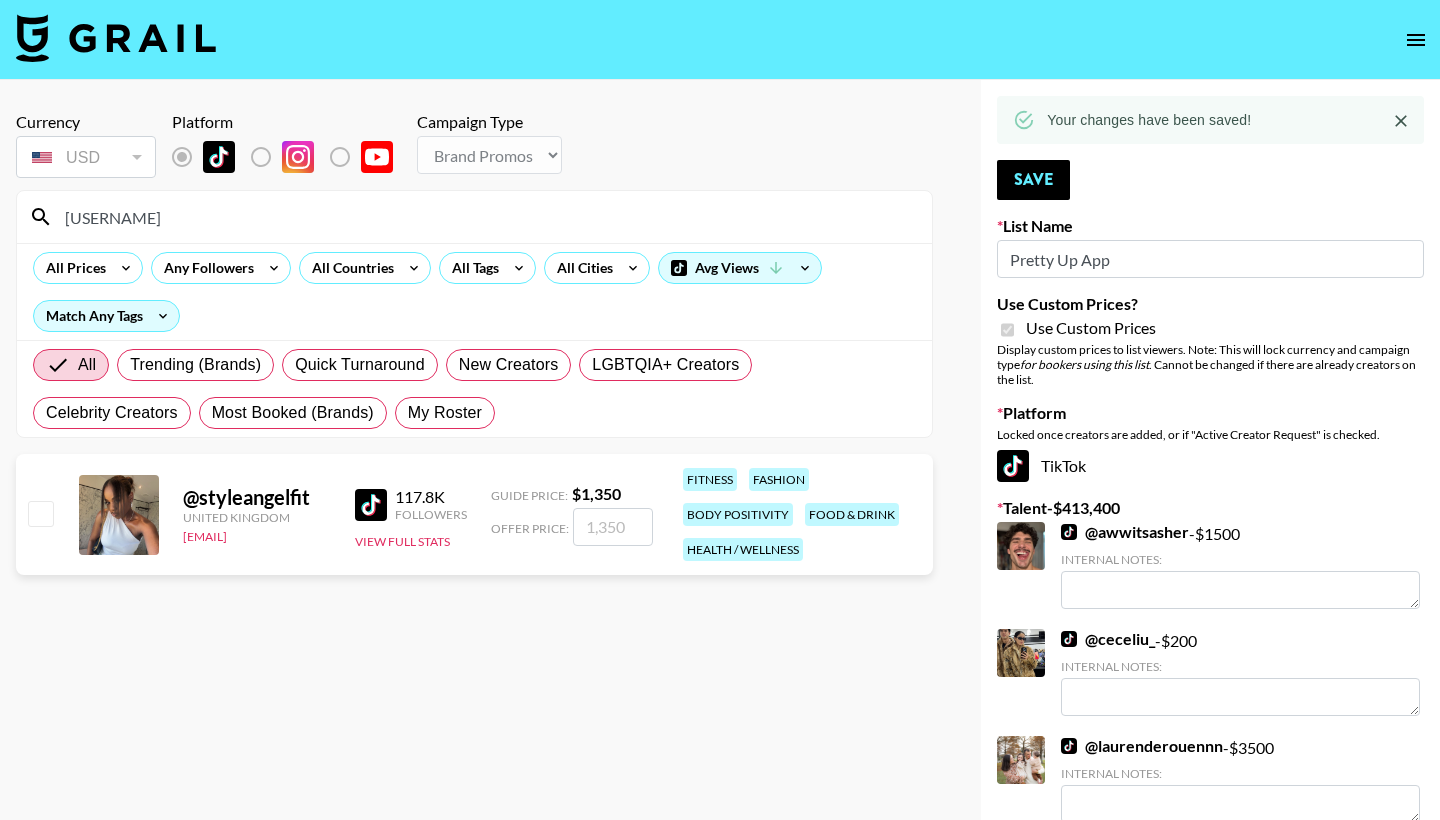 type on "[USERNAME]" 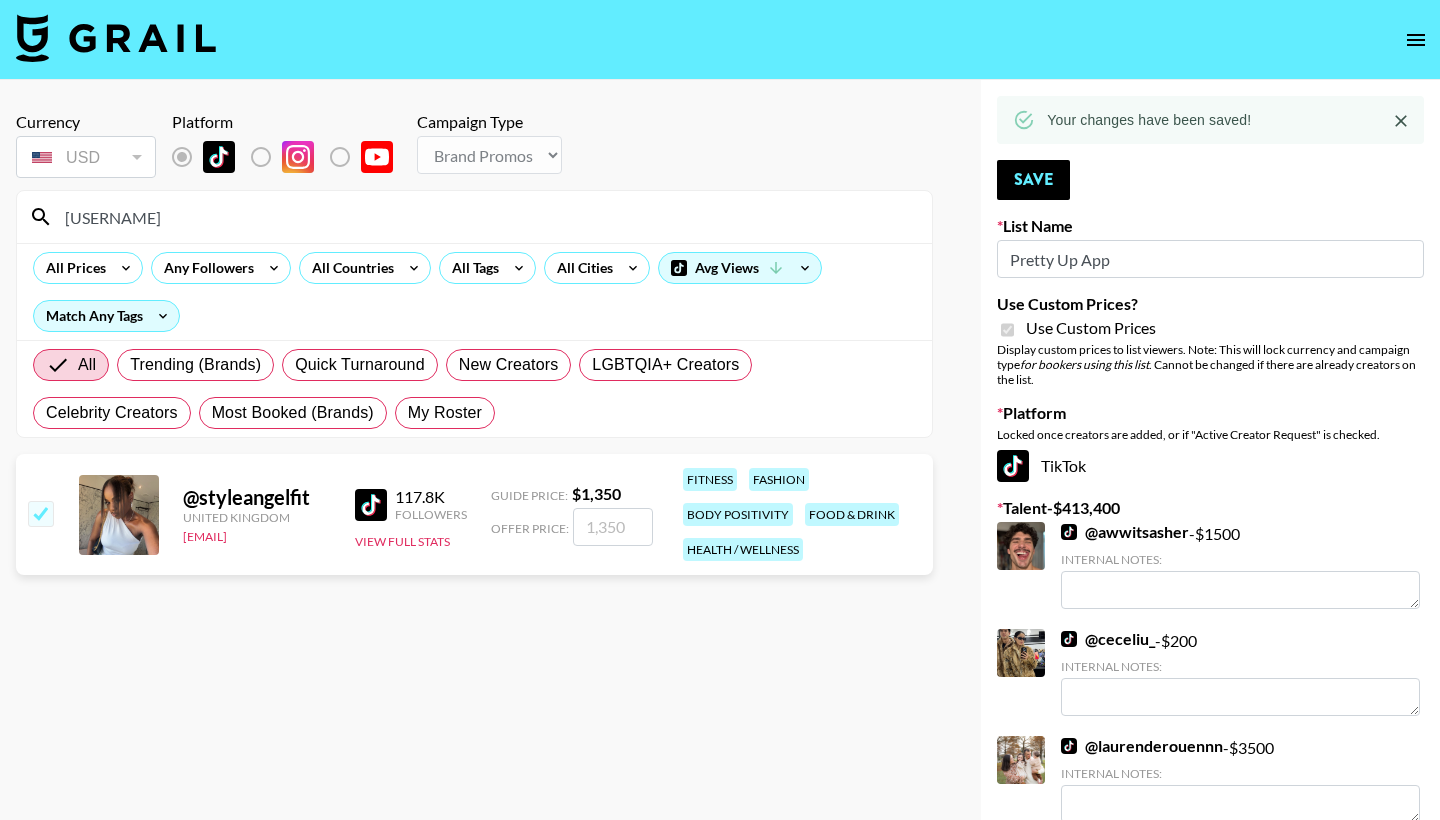 checkbox on "true" 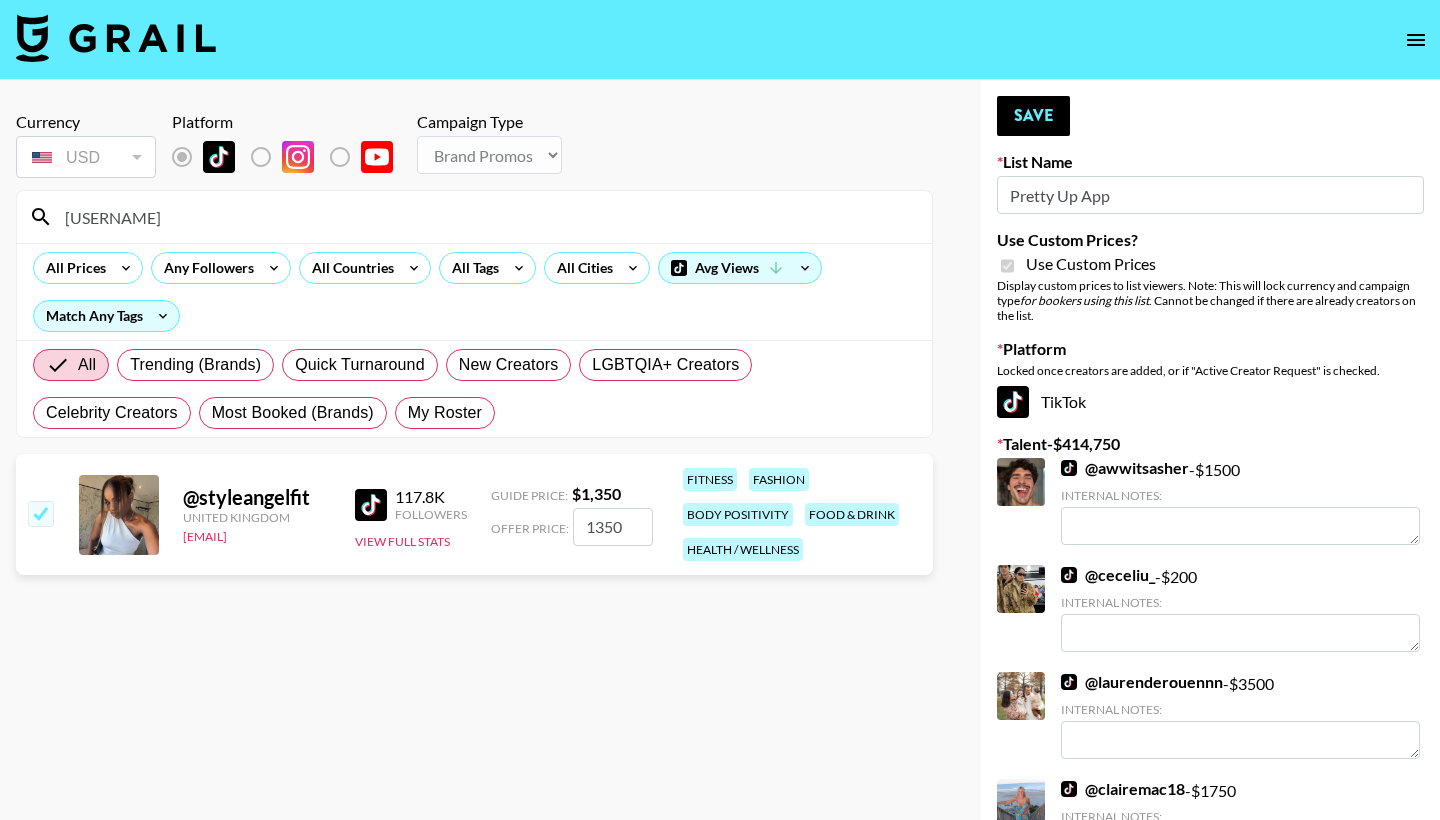click on "1350" at bounding box center [613, 527] 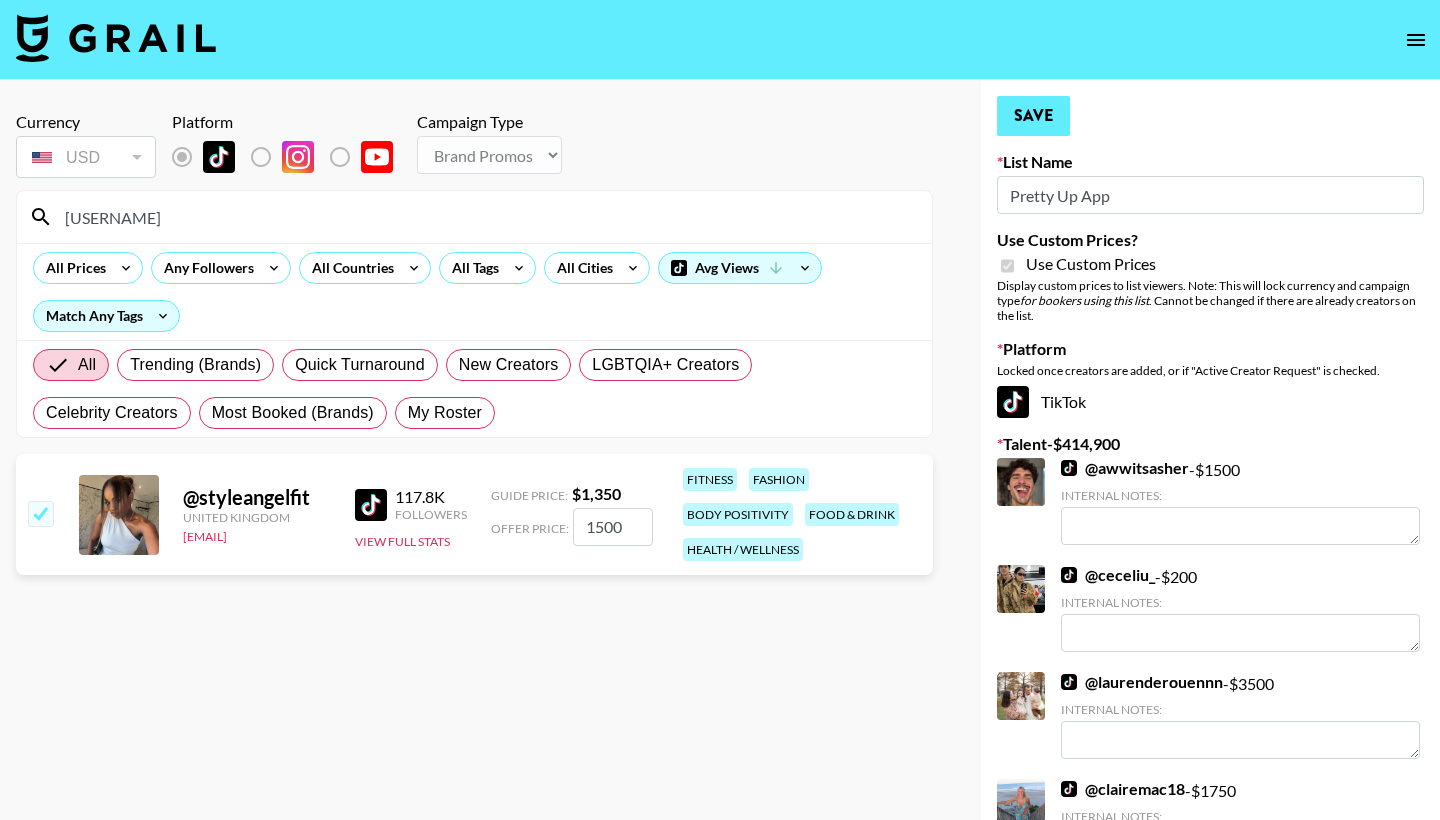 type on "1500" 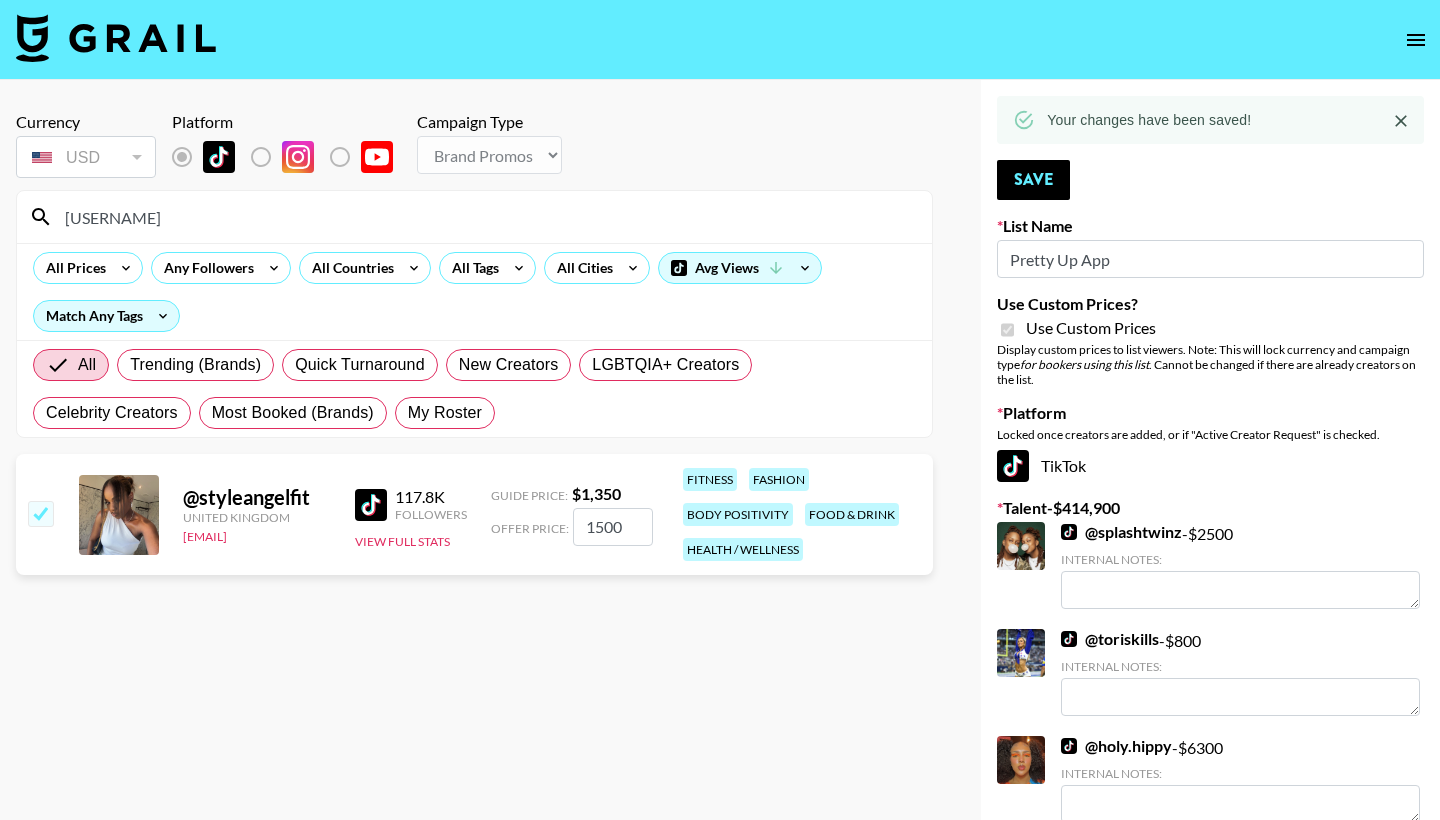 drag, startPoint x: 149, startPoint y: 230, endPoint x: 60, endPoint y: 208, distance: 91.67879 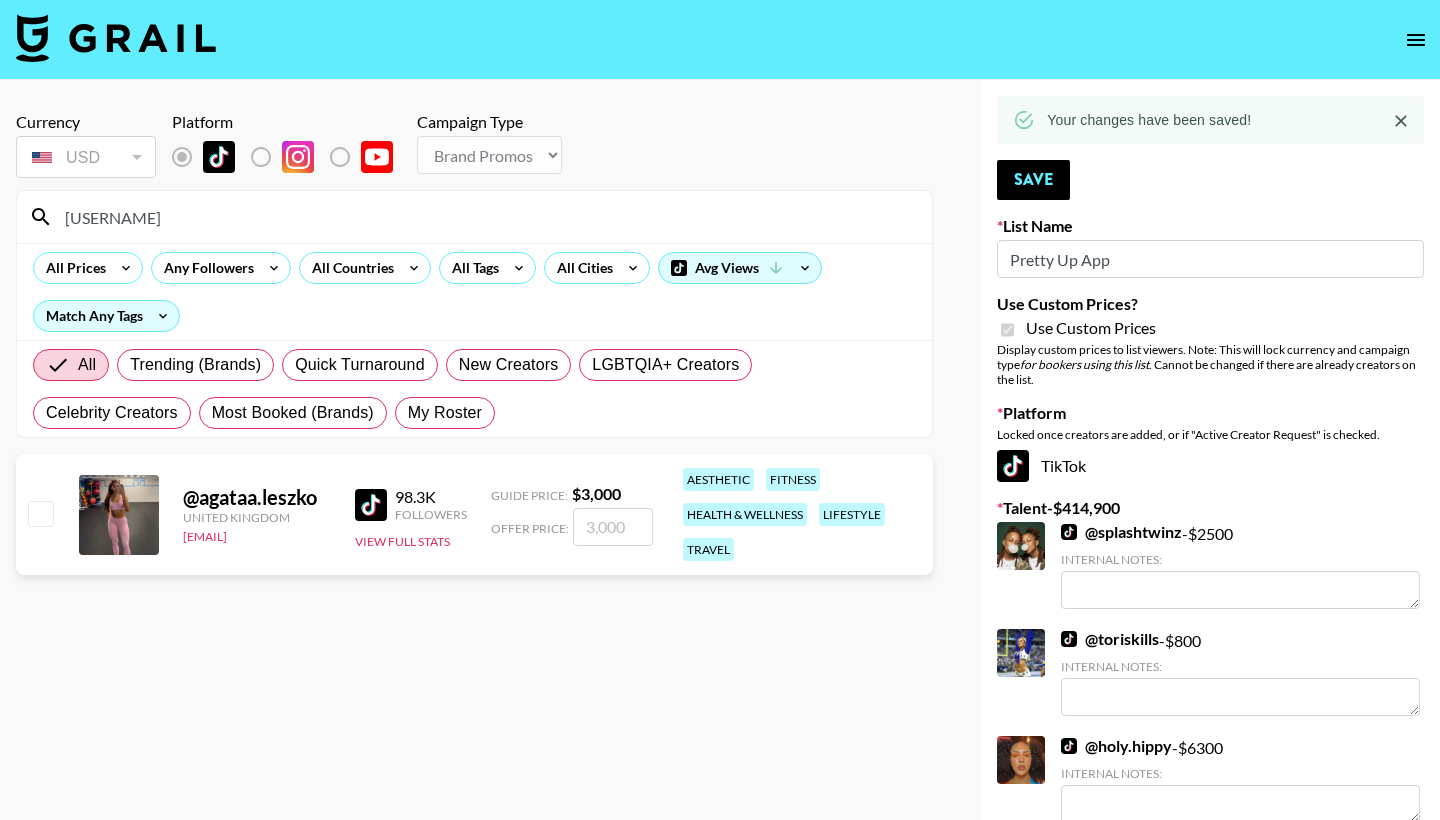 type on "[USERNAME]" 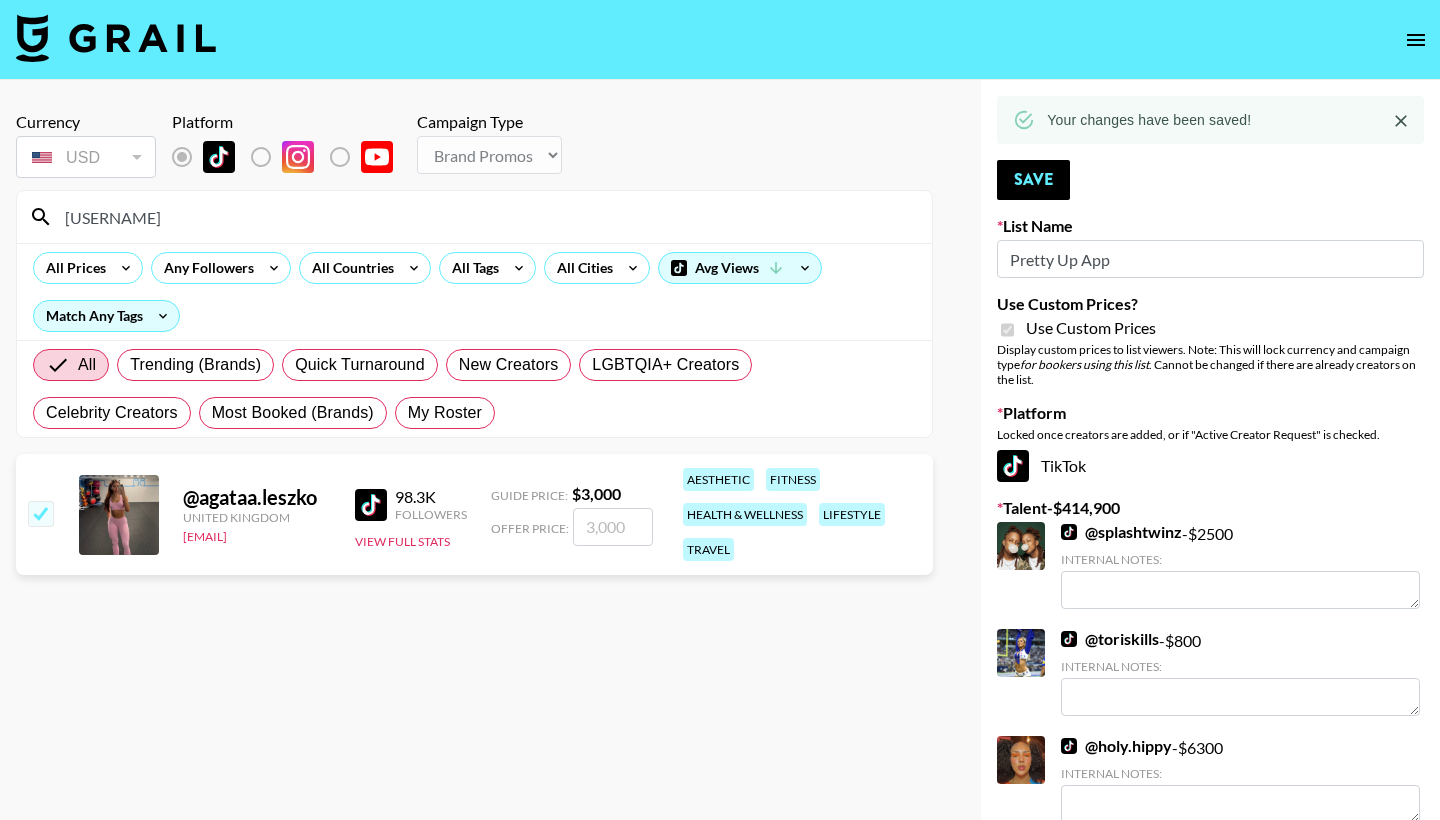 checkbox on "true" 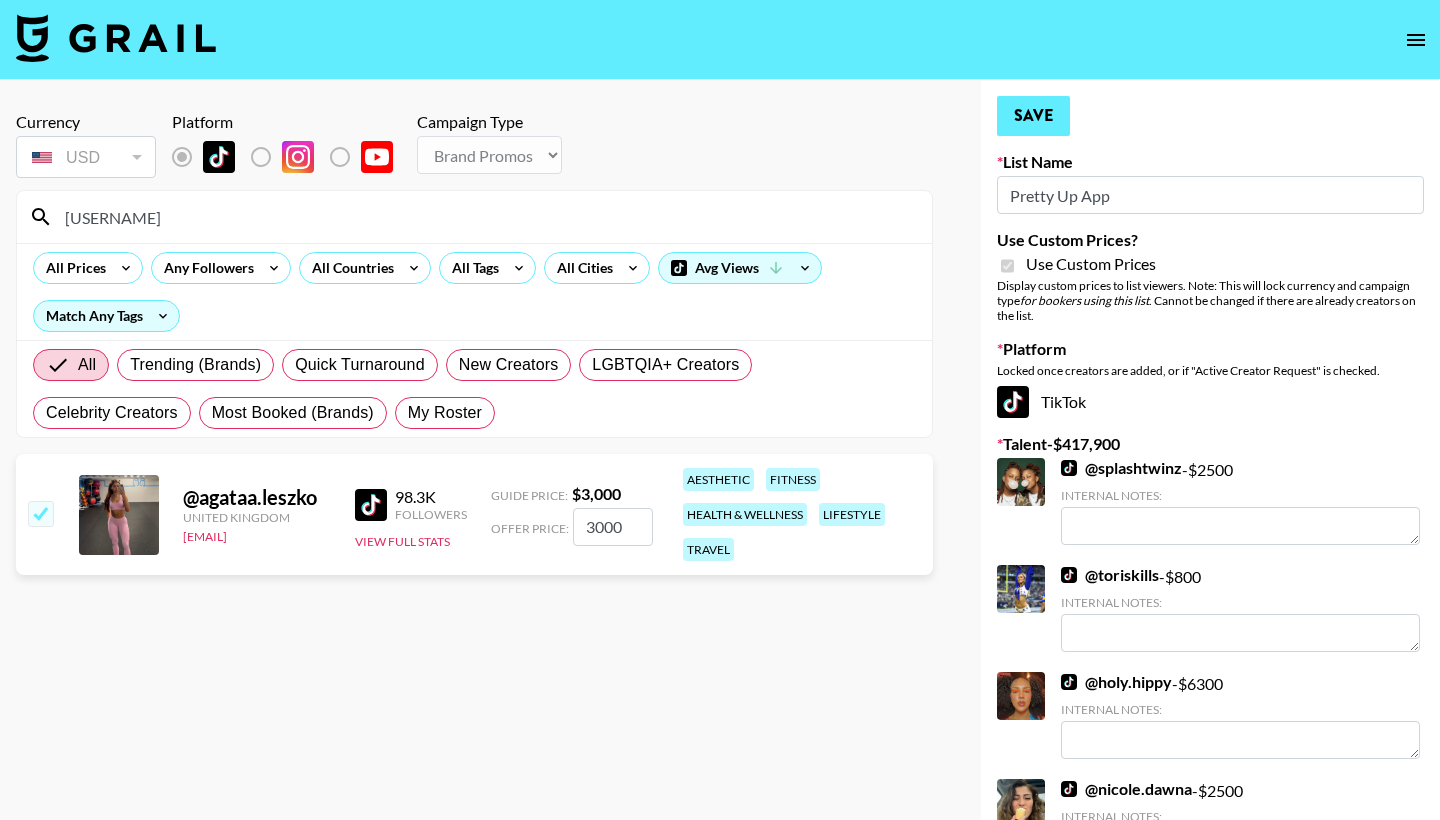 click on "Save" at bounding box center [1033, 116] 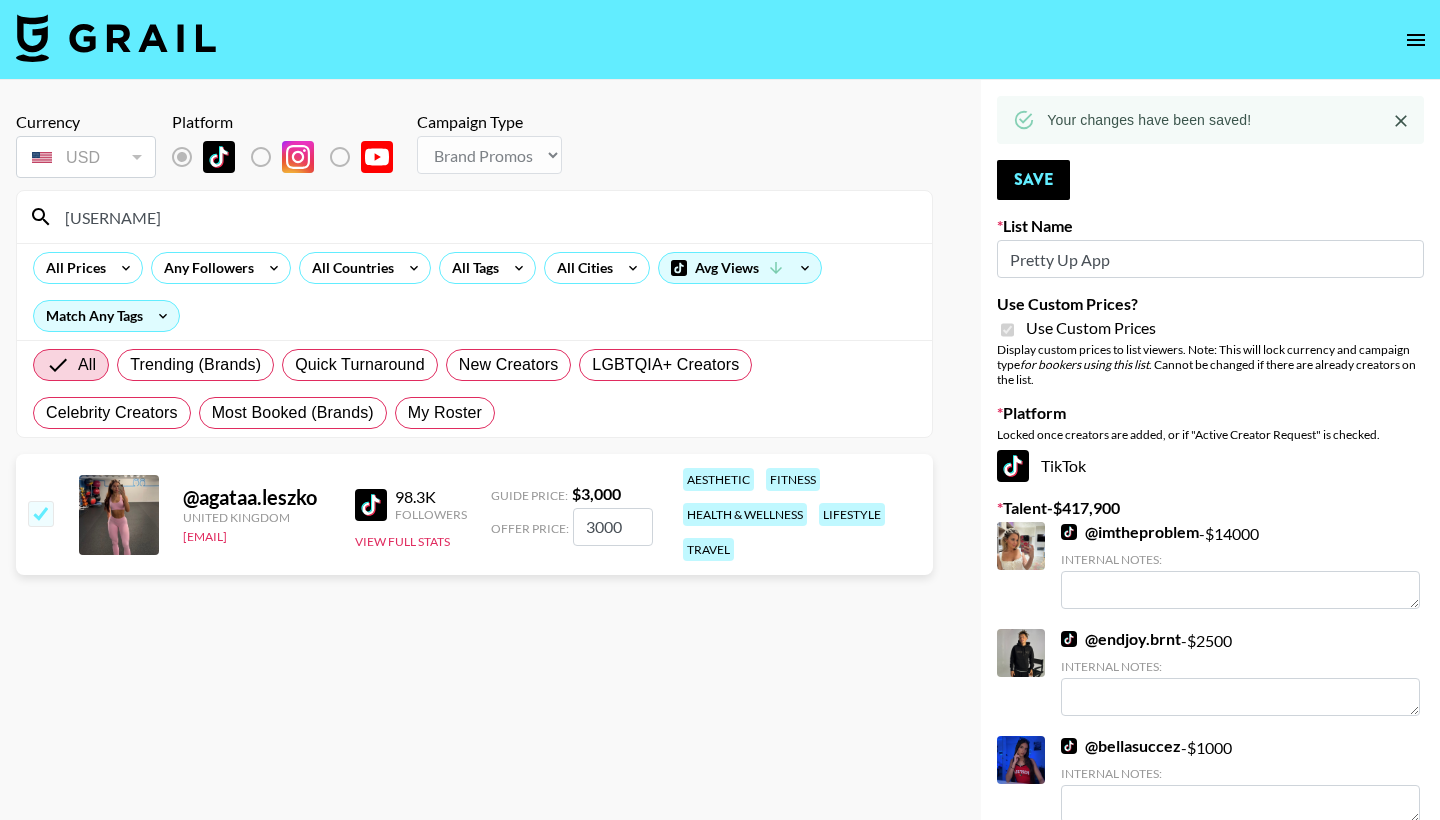 drag, startPoint x: 234, startPoint y: 223, endPoint x: 61, endPoint y: 207, distance: 173.73831 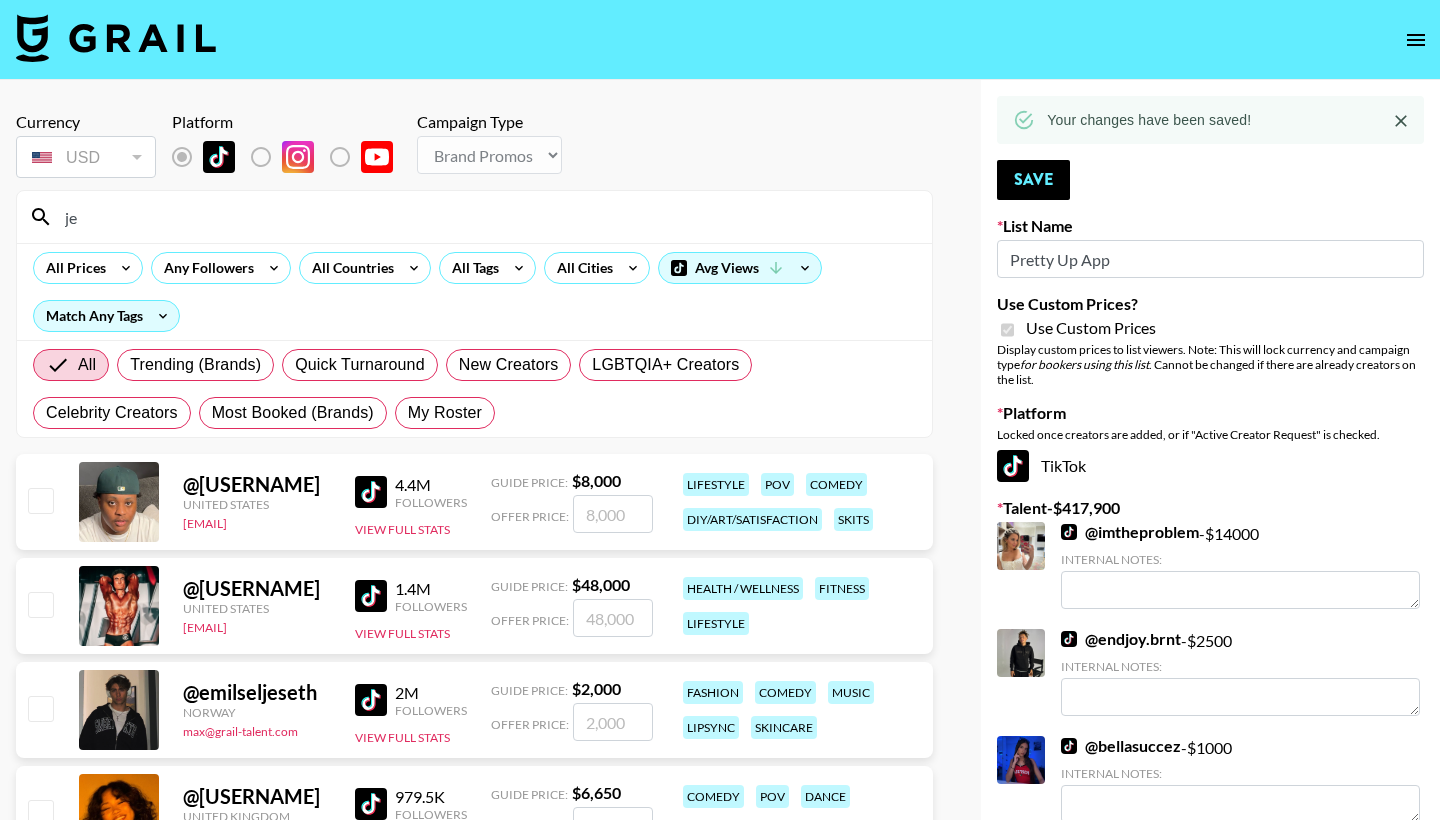type on "j" 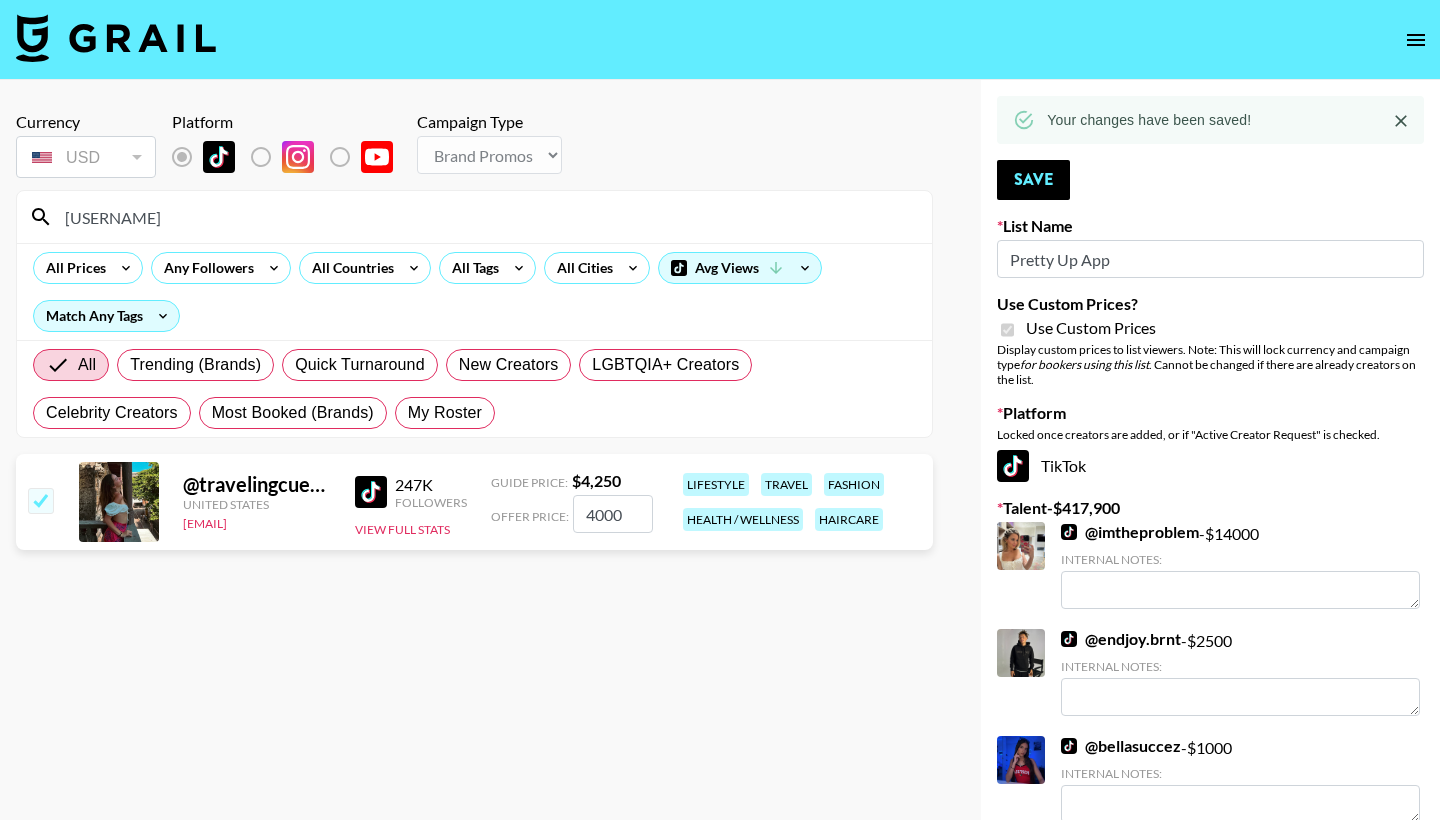 type on "[USERNAME]" 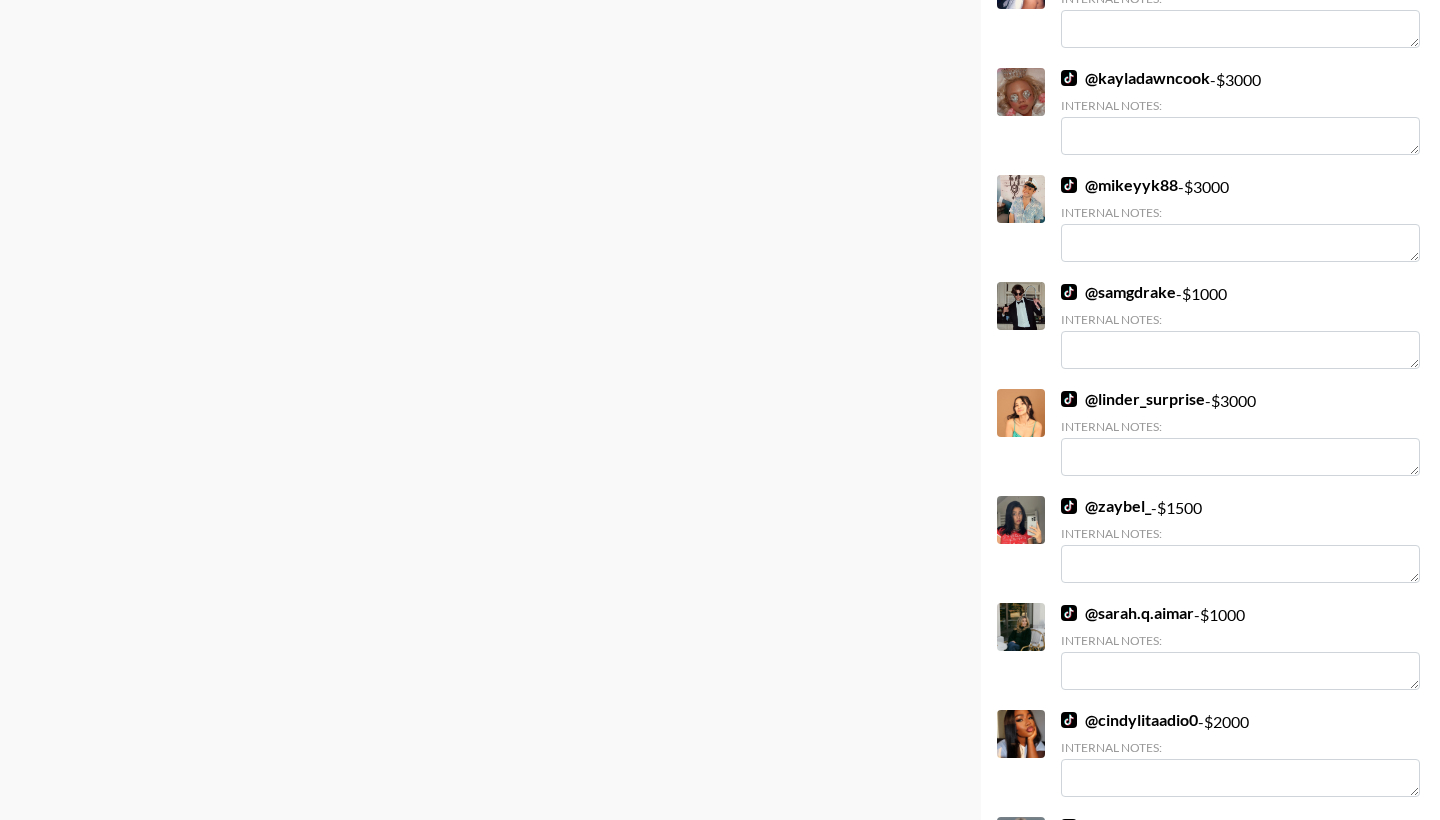 scroll, scrollTop: 11393, scrollLeft: 0, axis: vertical 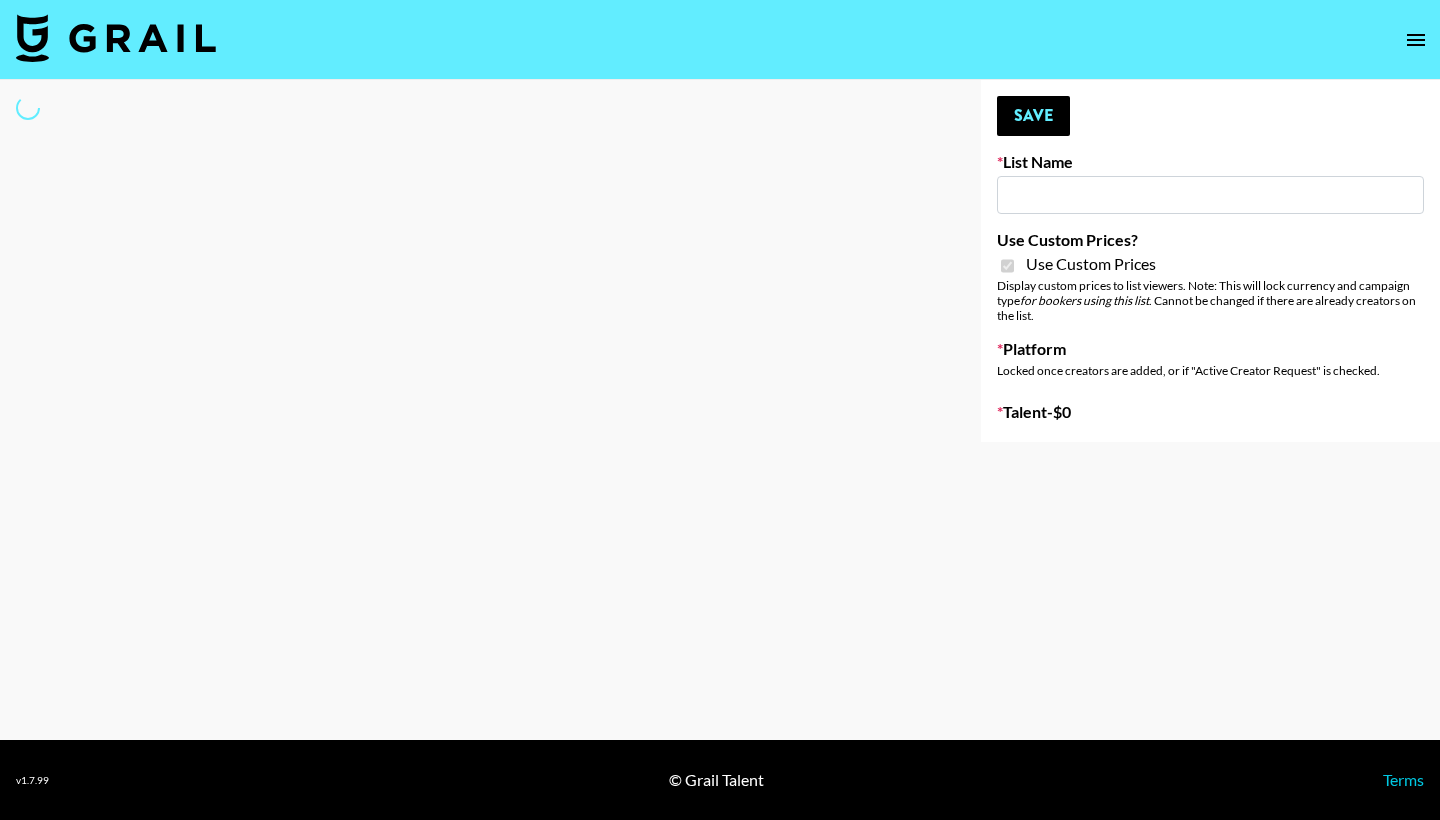 type on "L'Oreal Paris's Voluminous Mascara" 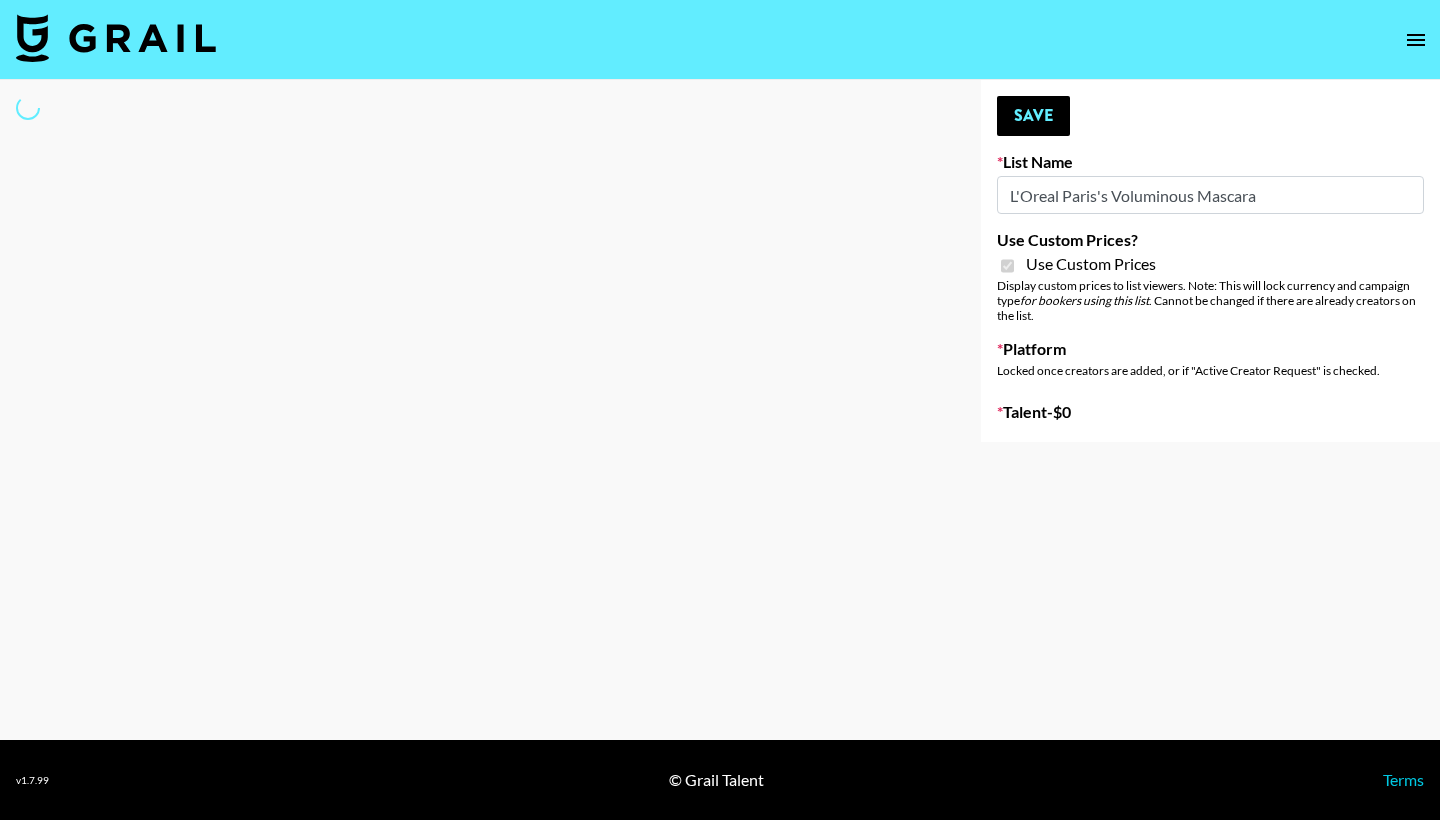 select on "Brand" 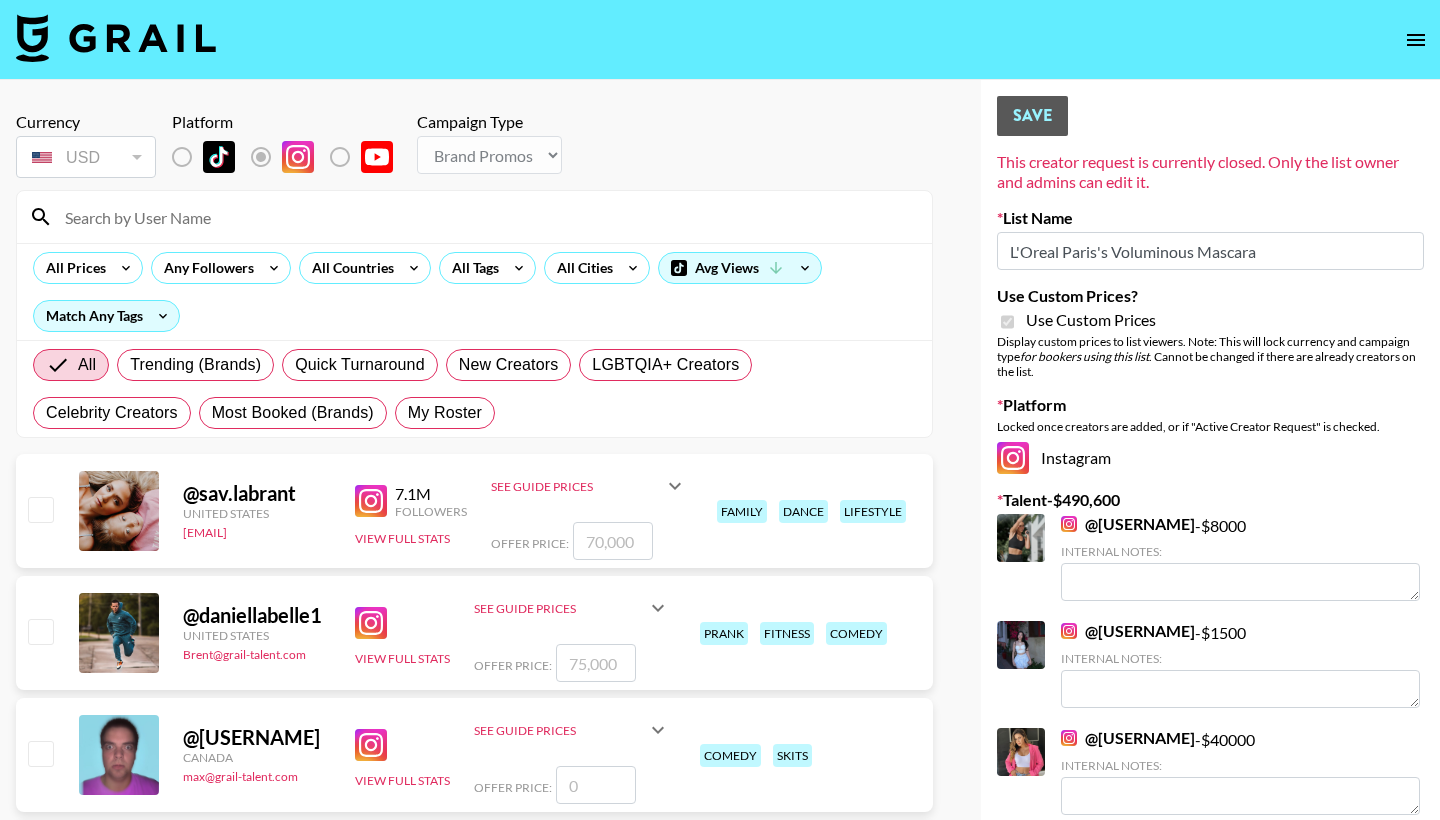 click at bounding box center (486, 217) 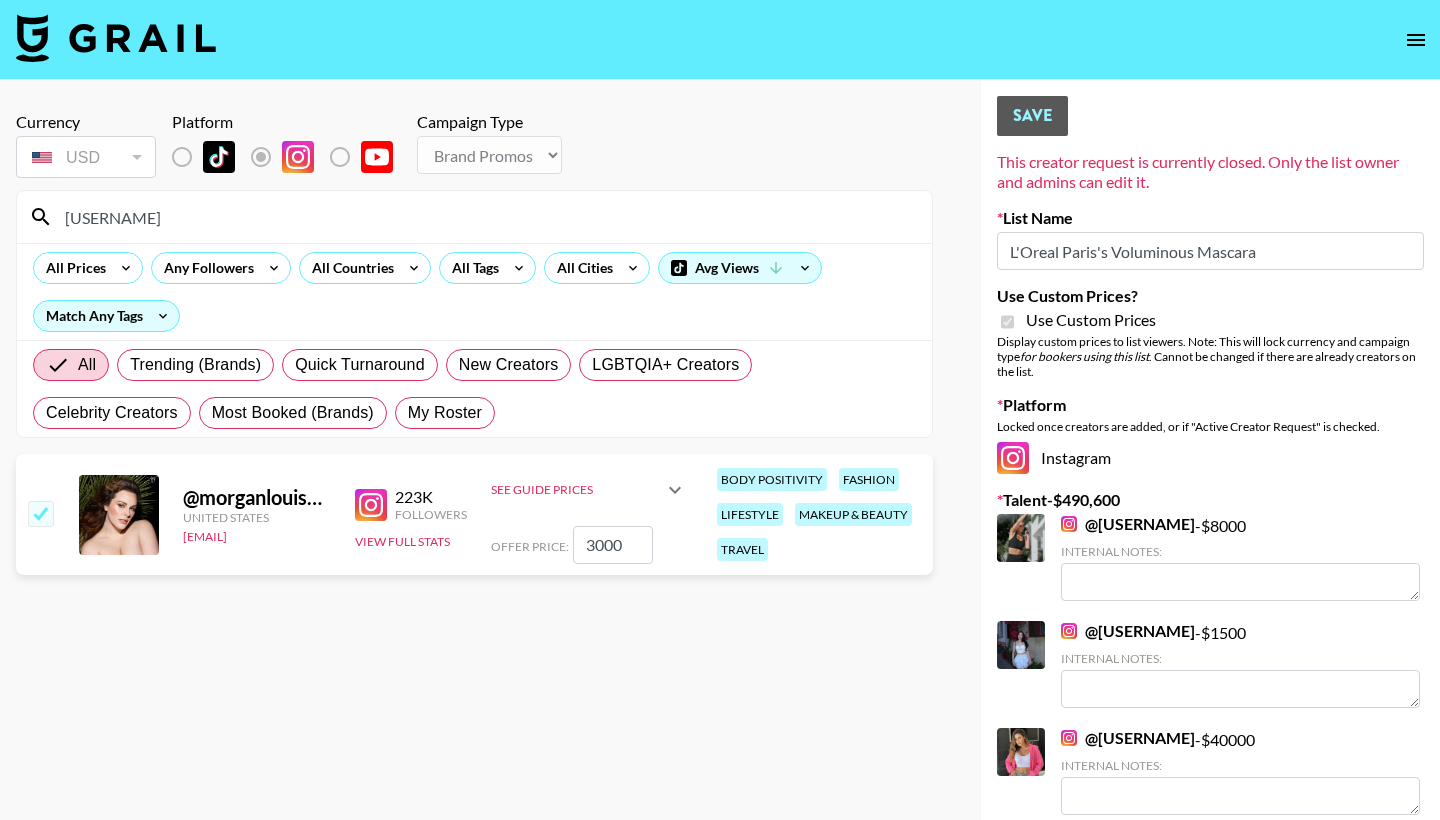 type on "Morgan" 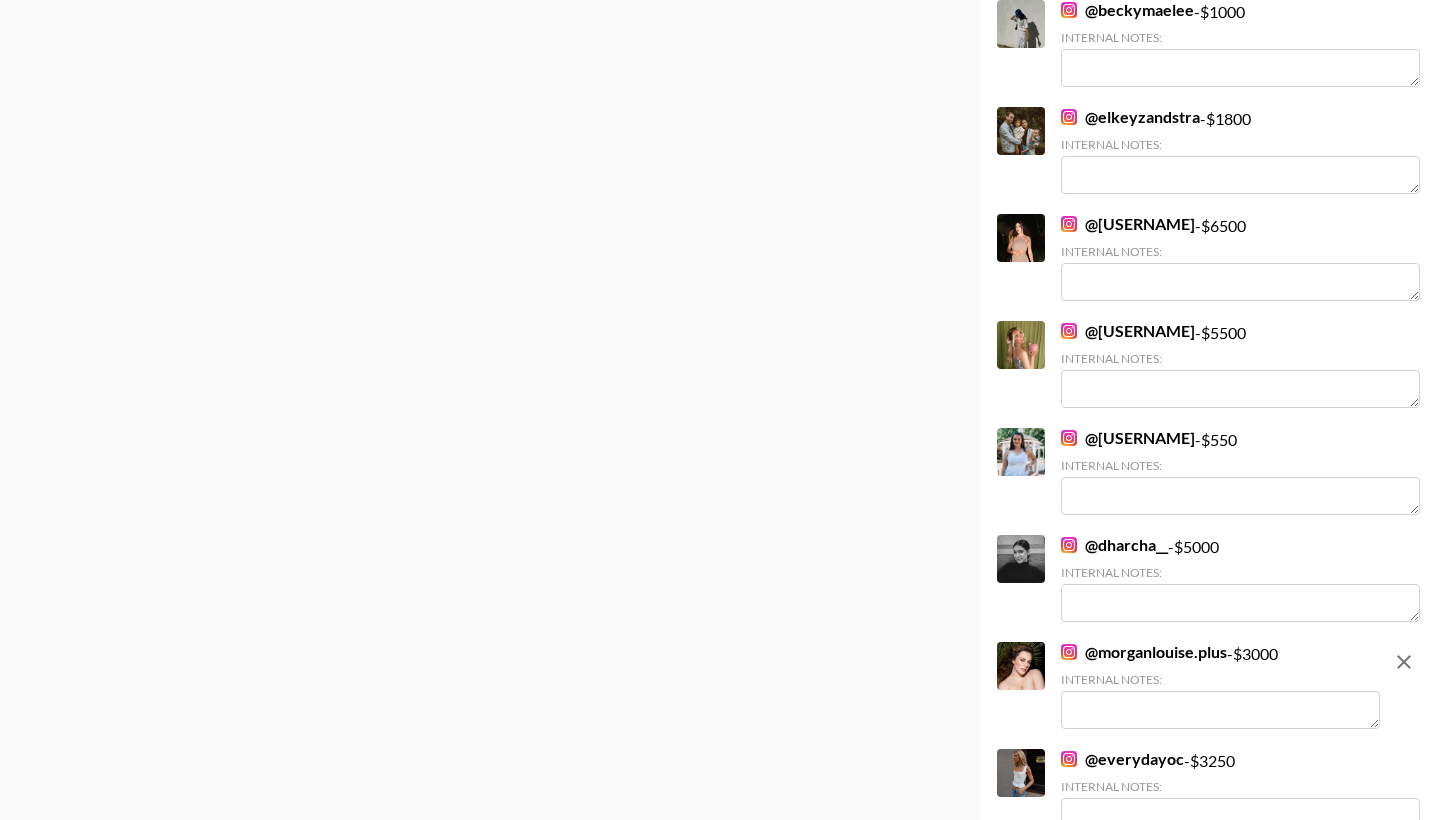 scroll, scrollTop: 5147, scrollLeft: 0, axis: vertical 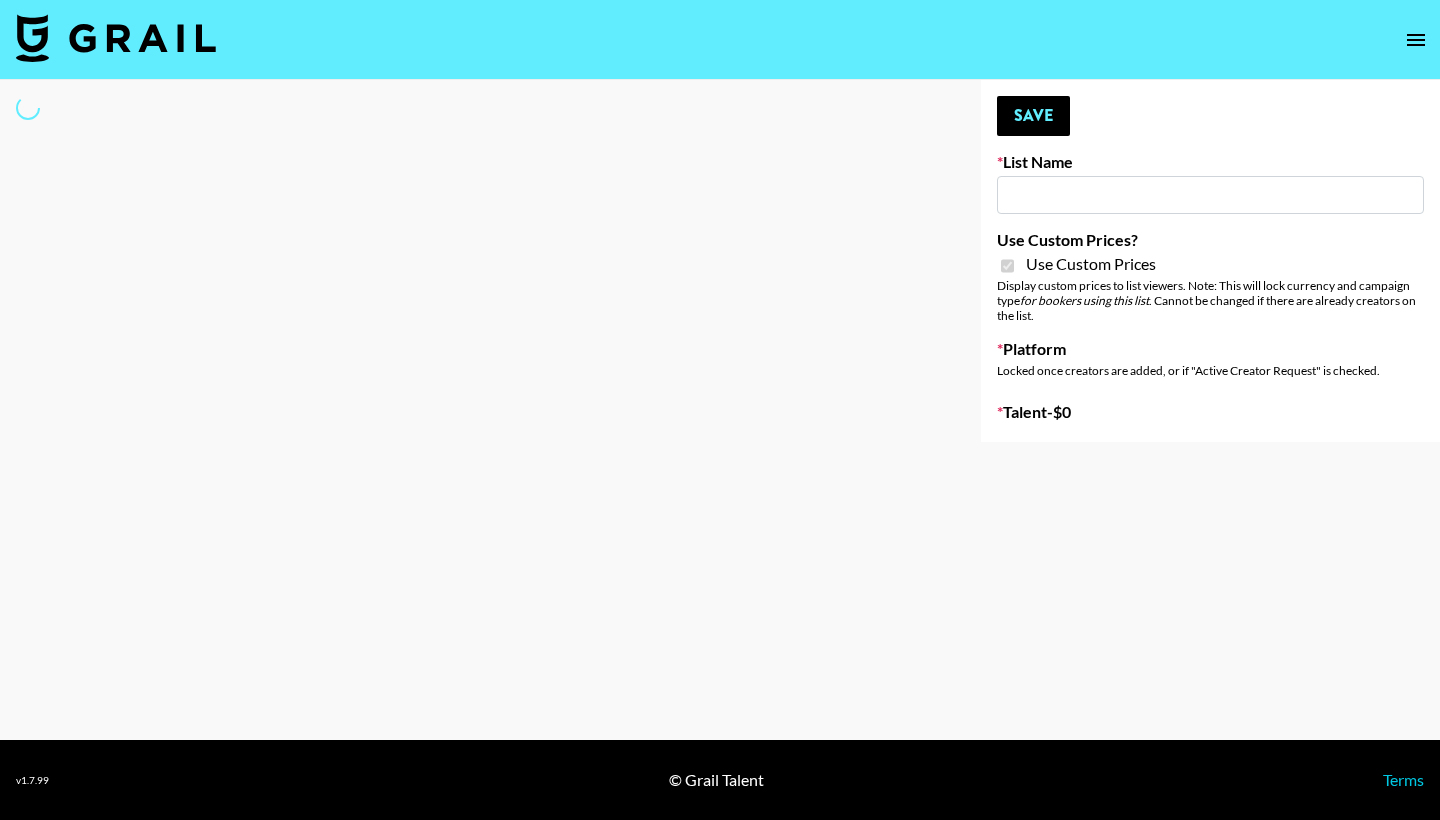 type on "L'Oreal Paris's Voluminous Mascara" 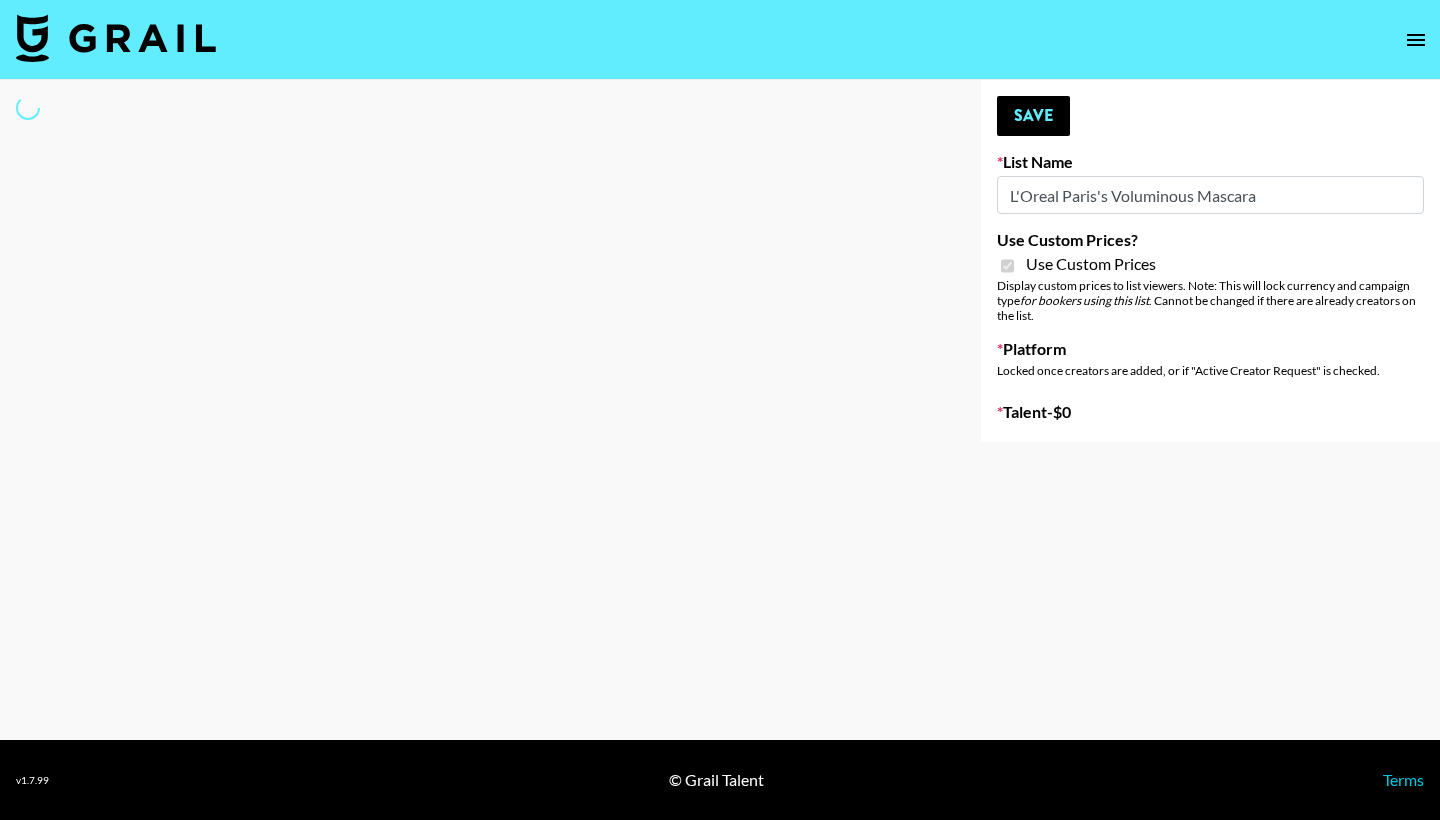 select on "Brand" 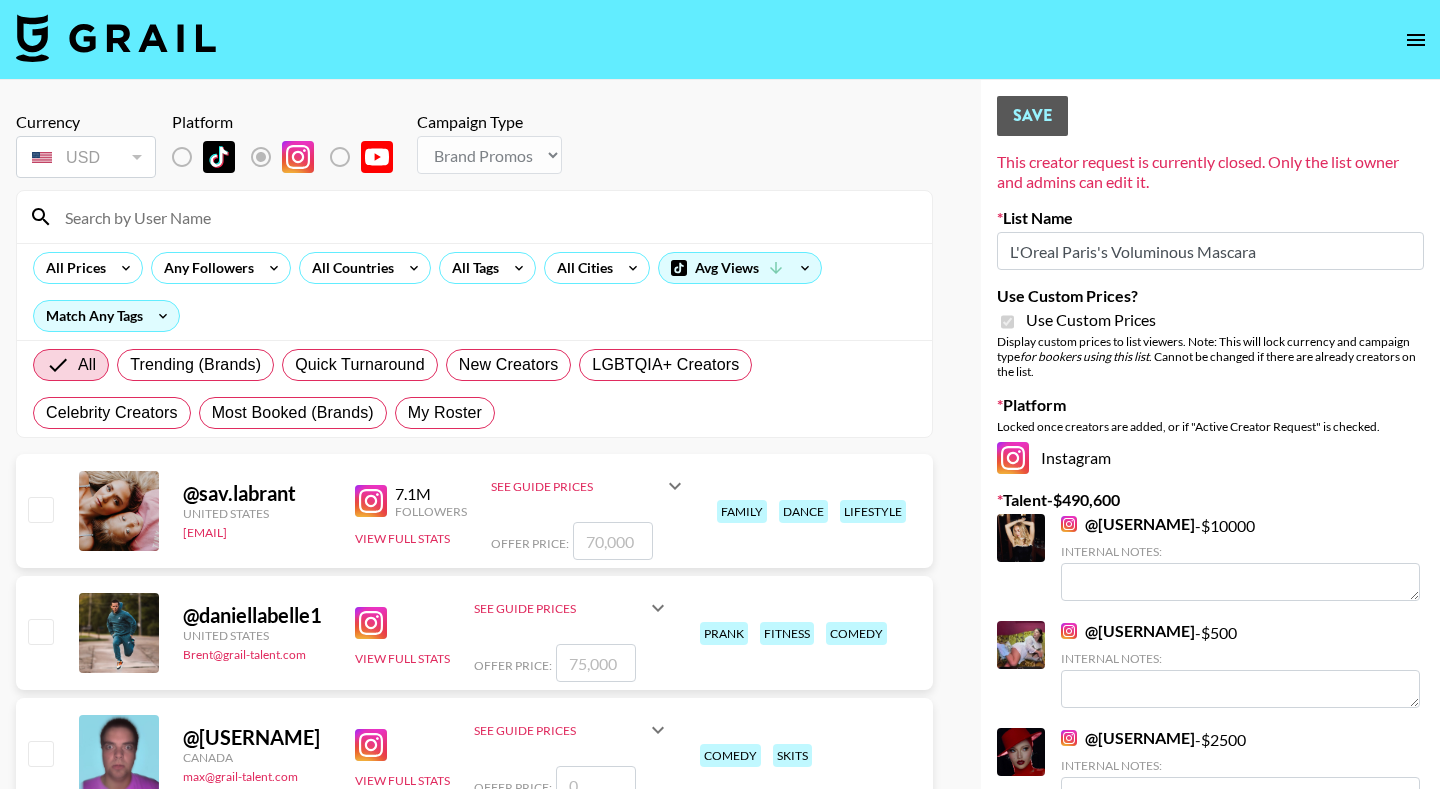 click at bounding box center (486, 217) 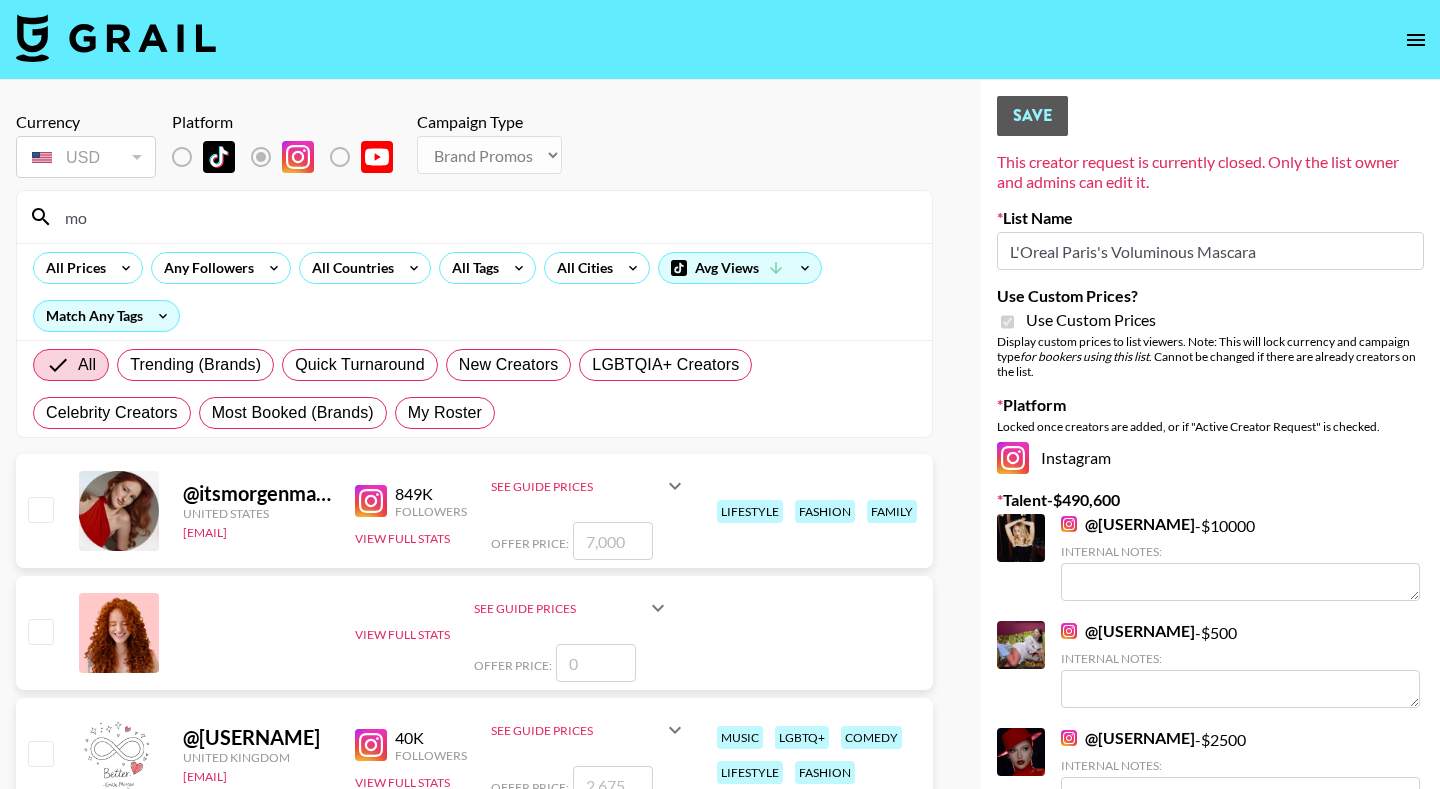 type on "m" 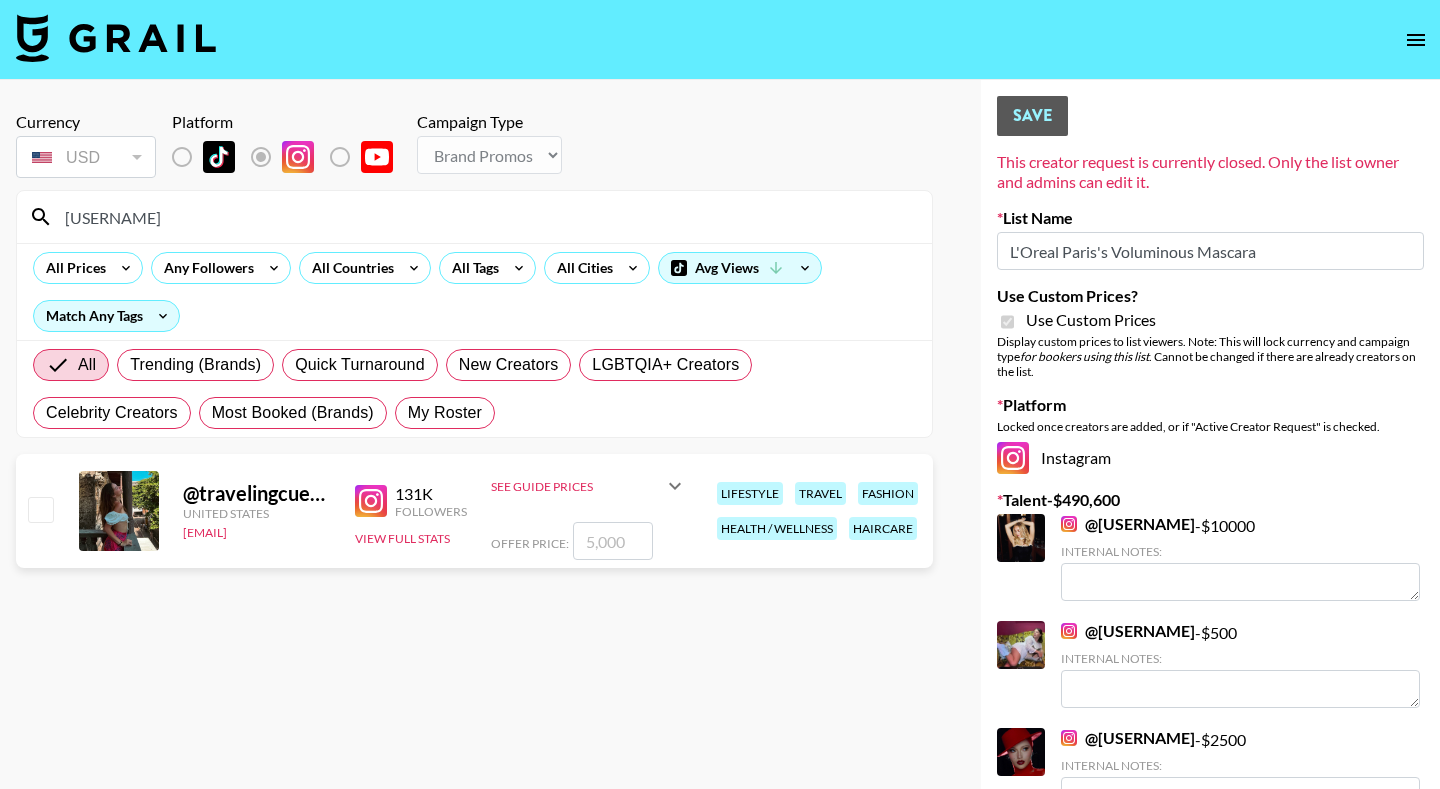type on "[USERNAME]" 